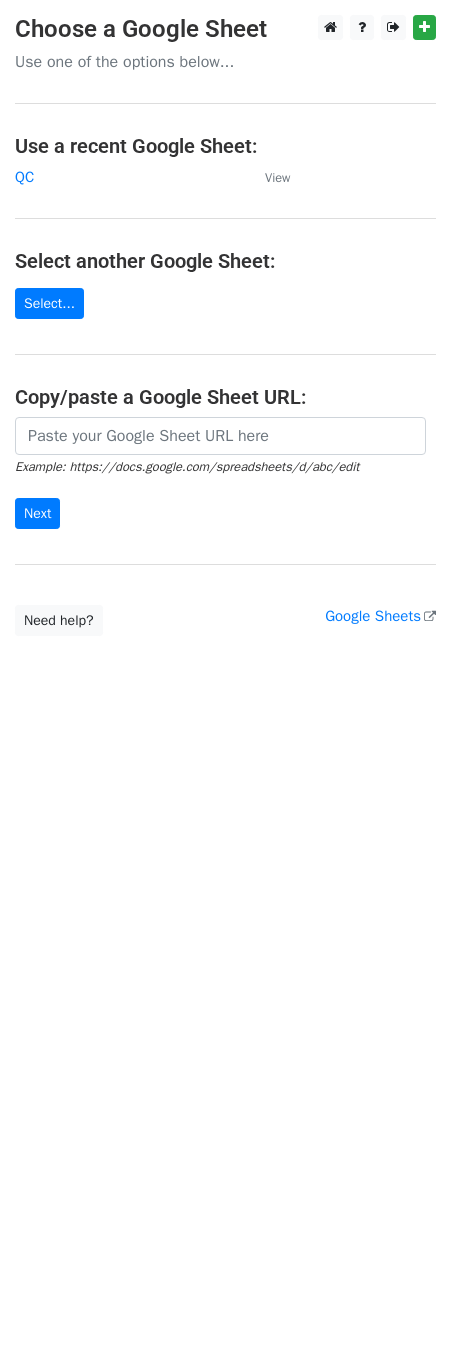 scroll, scrollTop: 0, scrollLeft: 0, axis: both 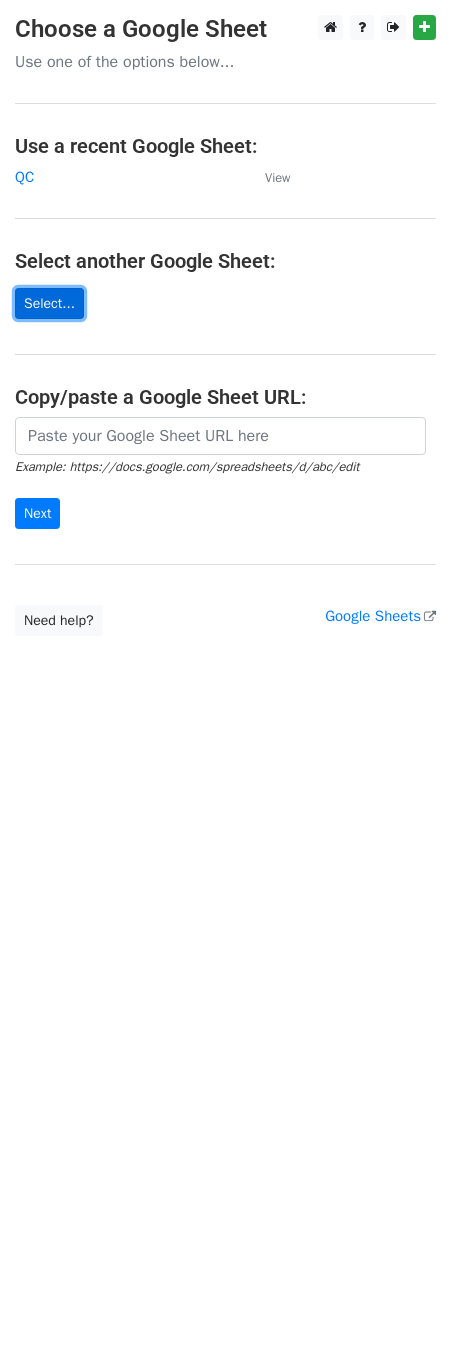 click on "Select..." at bounding box center (49, 303) 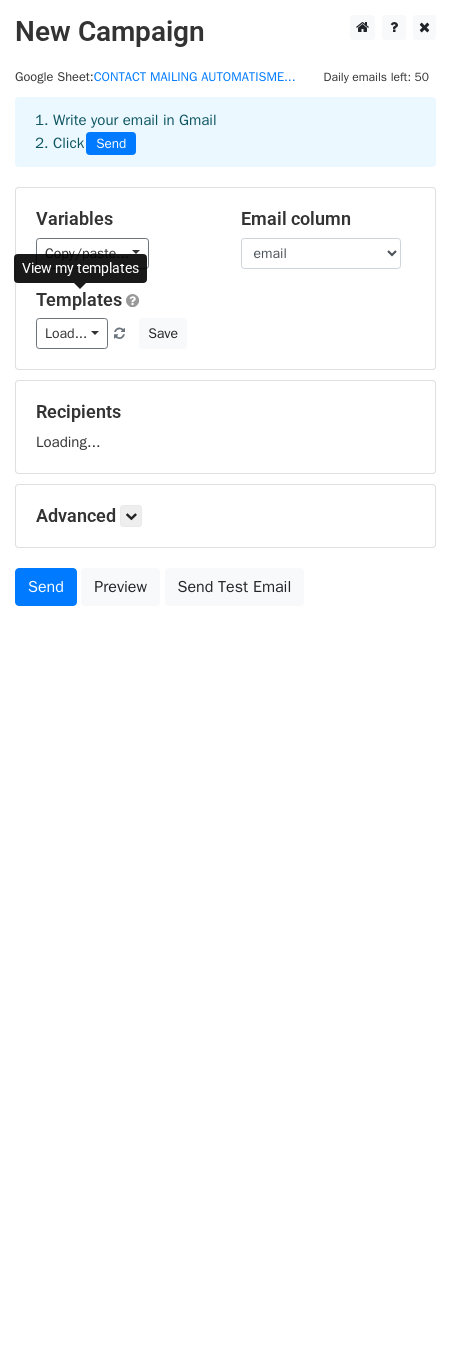 scroll, scrollTop: 0, scrollLeft: 0, axis: both 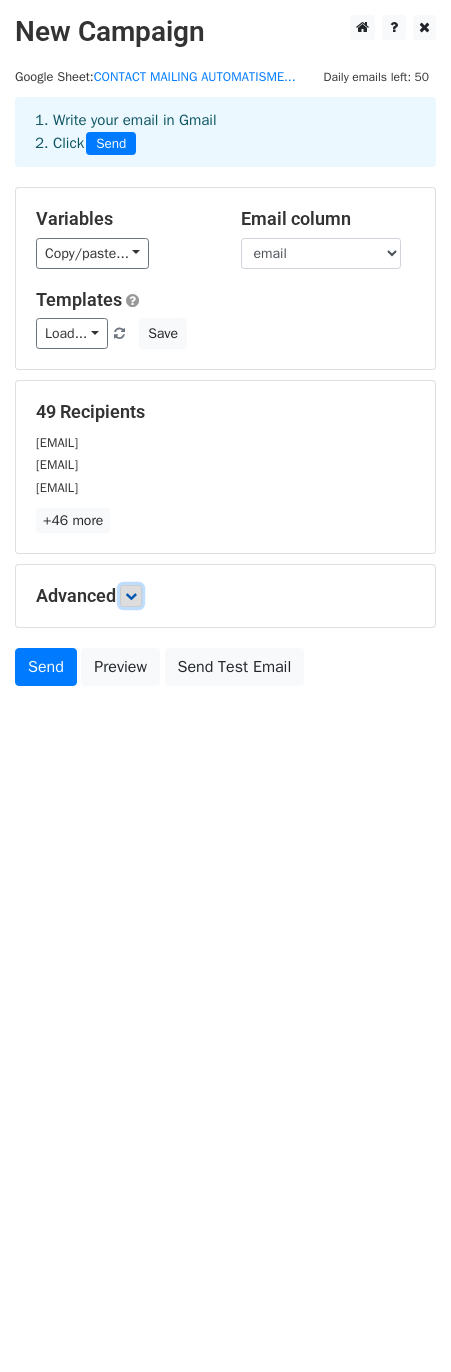 click at bounding box center (131, 596) 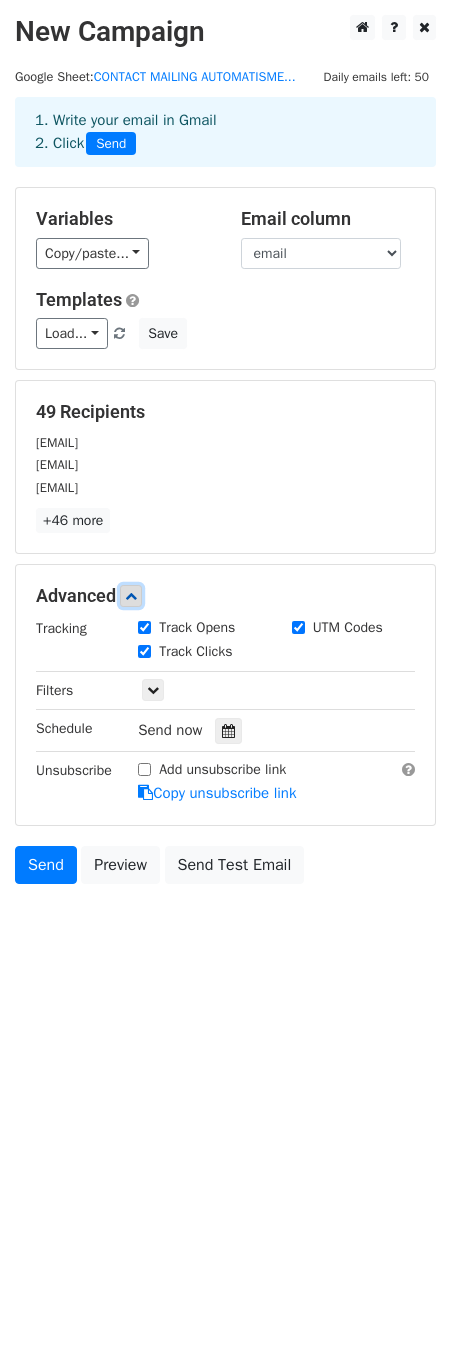 click at bounding box center [131, 596] 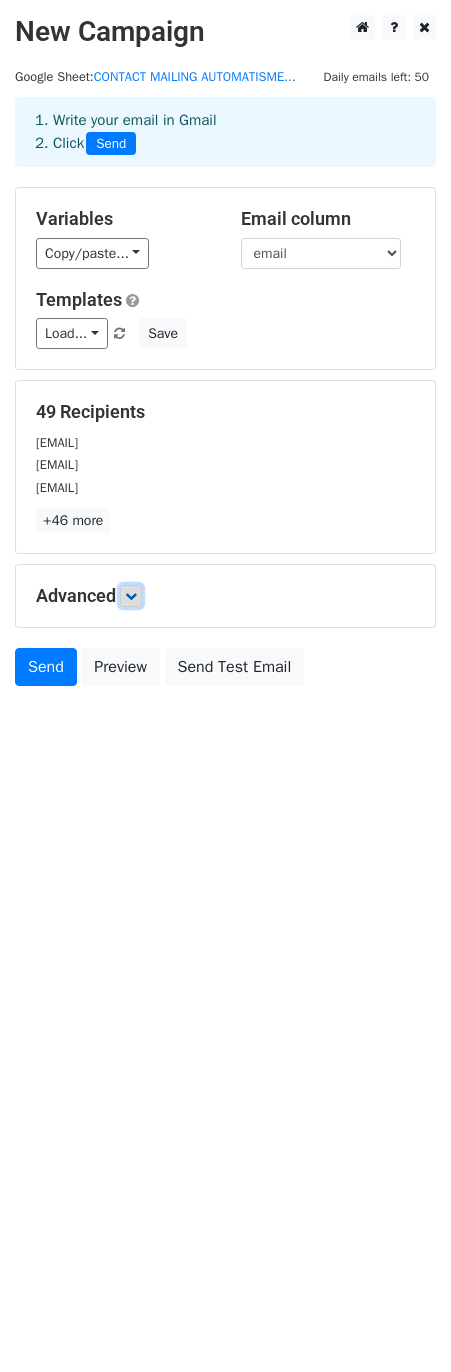 click at bounding box center [131, 596] 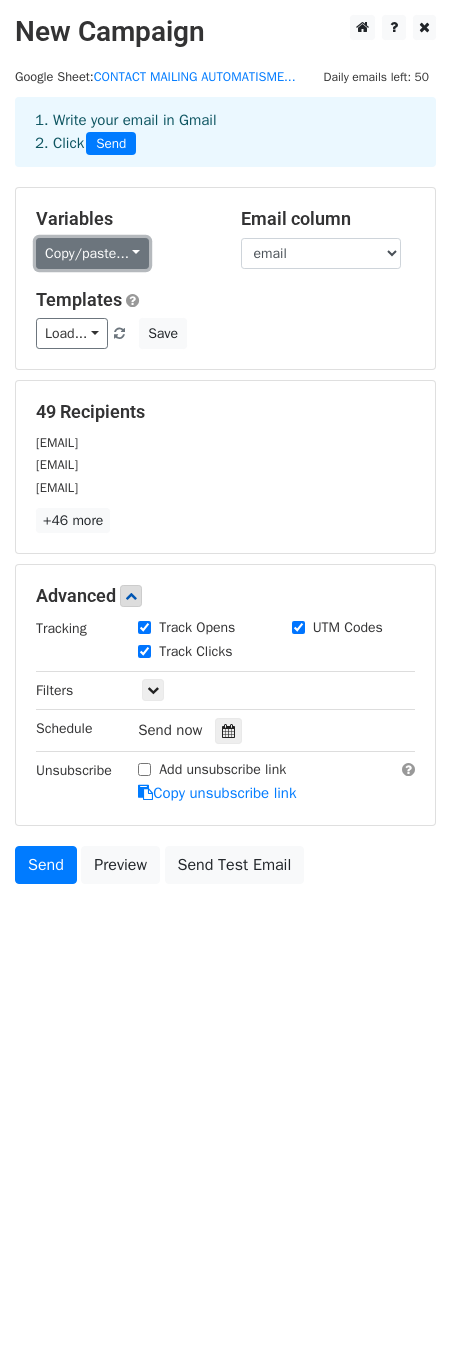 click on "Copy/paste..." at bounding box center [92, 253] 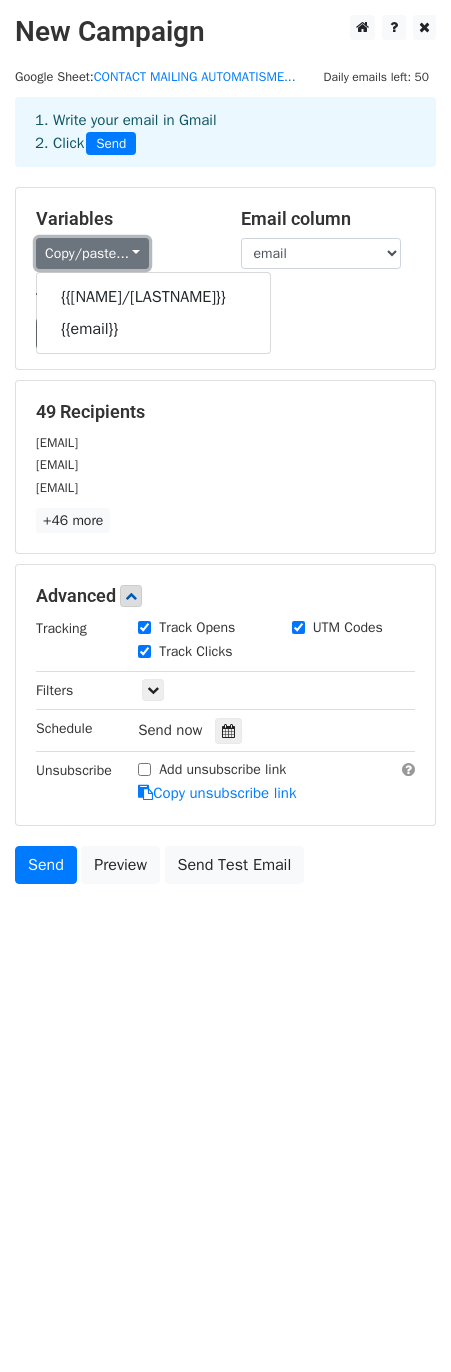 click on "Copy/paste..." at bounding box center (92, 253) 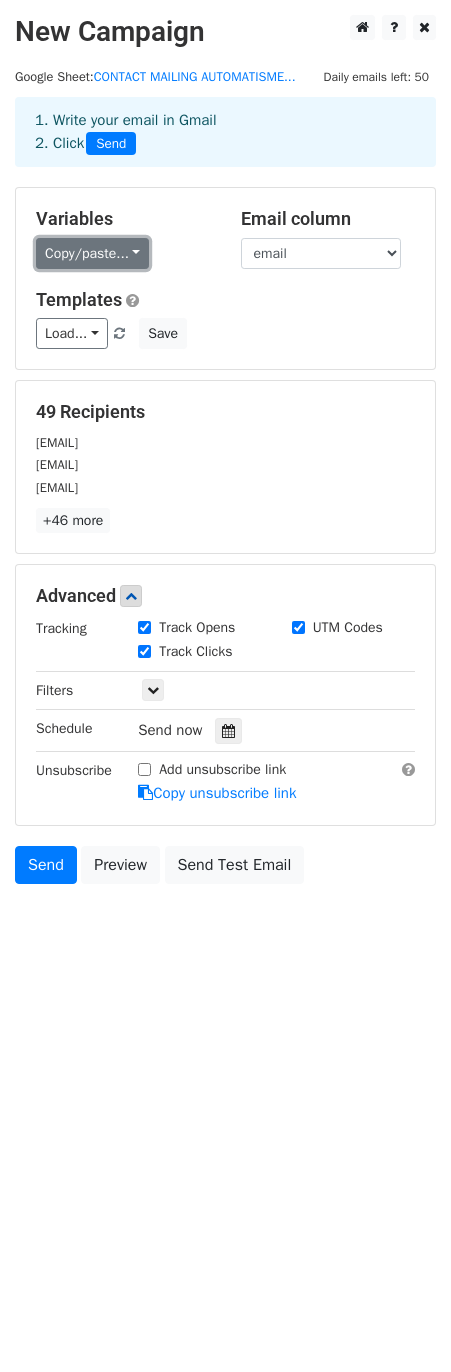 click on "Copy/paste..." at bounding box center (92, 253) 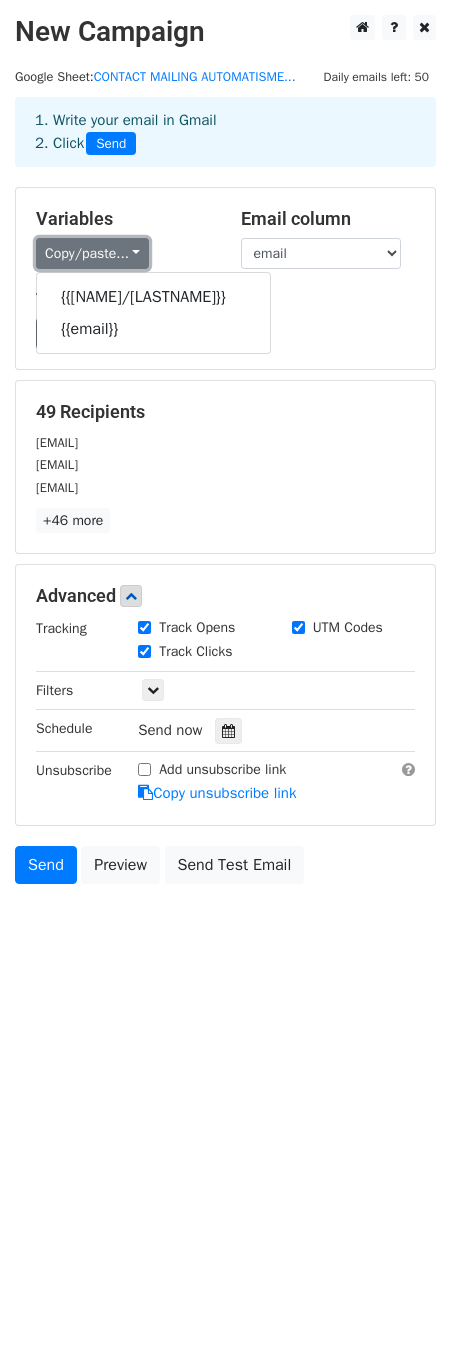 click on "Copy/paste..." at bounding box center [92, 253] 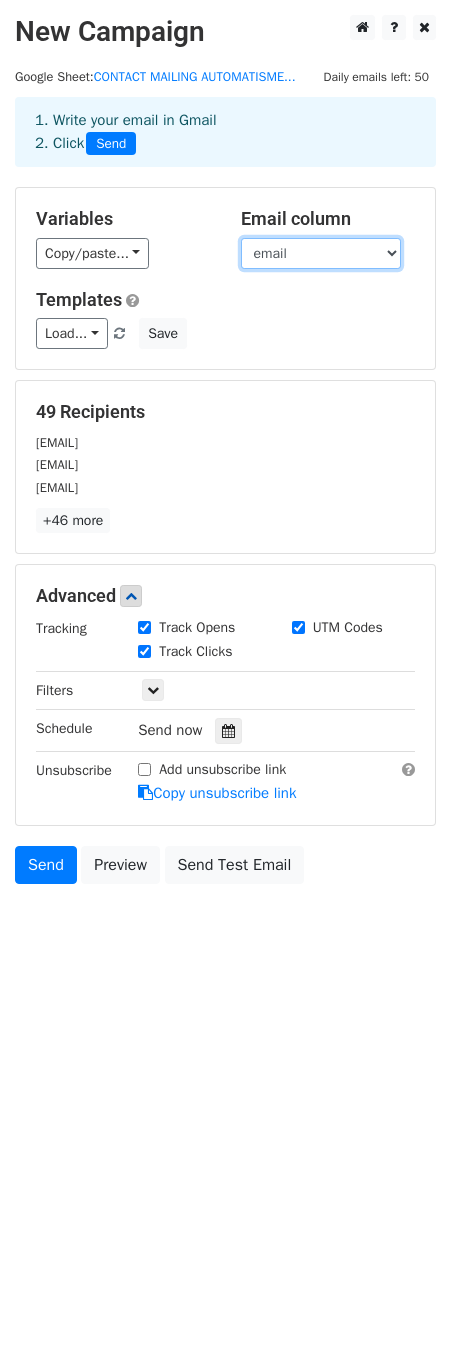 click on "nom/Prenom
email" at bounding box center [321, 253] 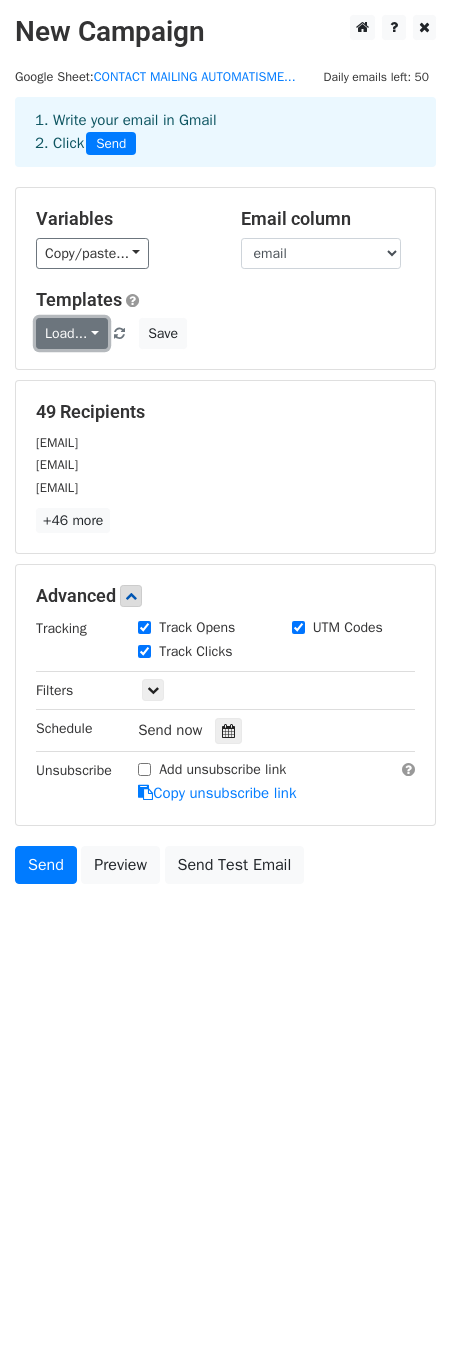 click on "Load..." at bounding box center [72, 333] 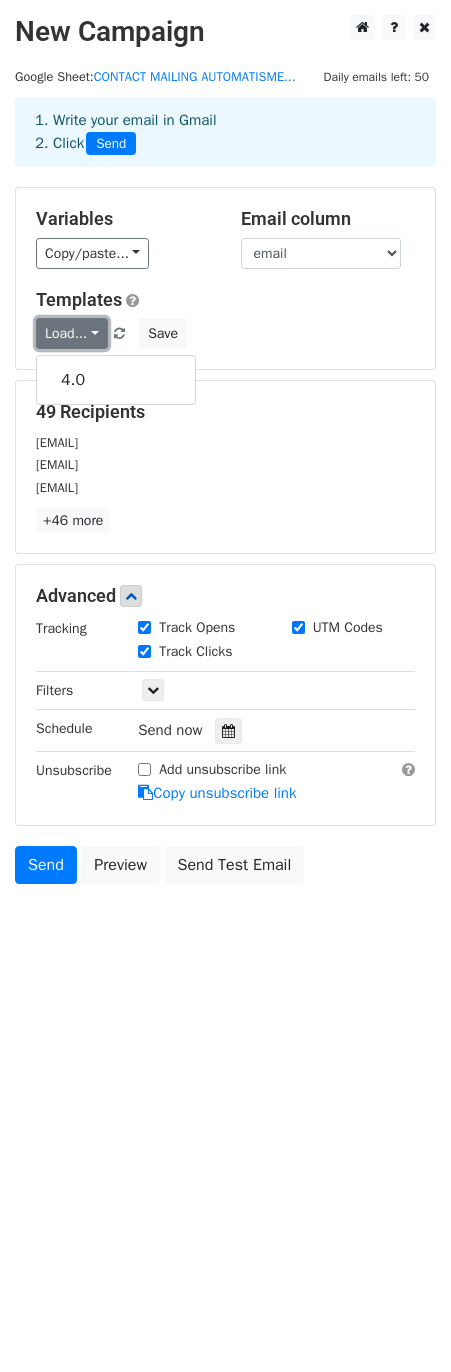 click on "Load..." at bounding box center (72, 333) 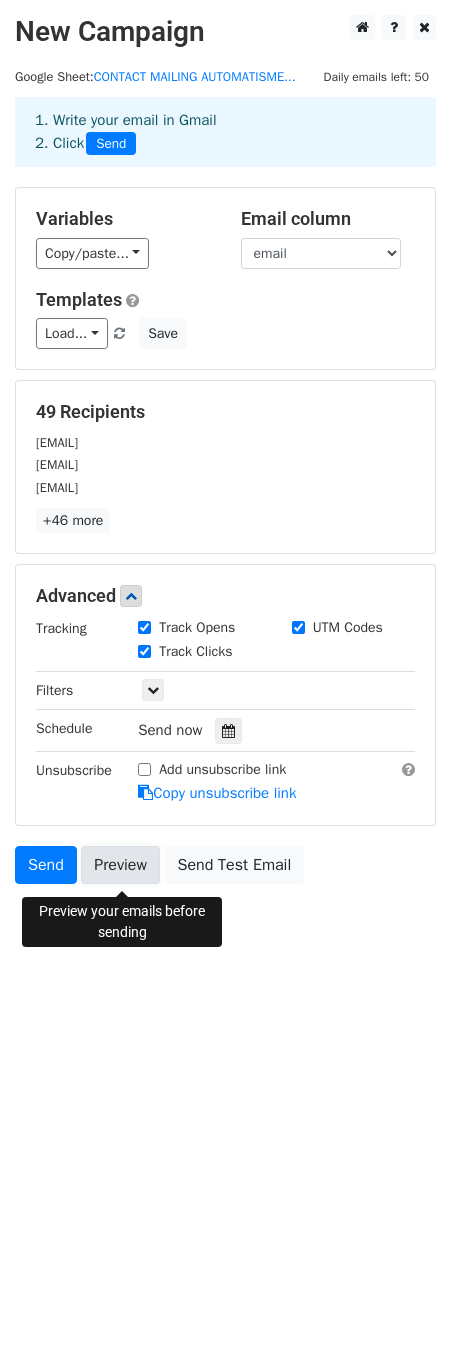 click on "Preview" at bounding box center [120, 865] 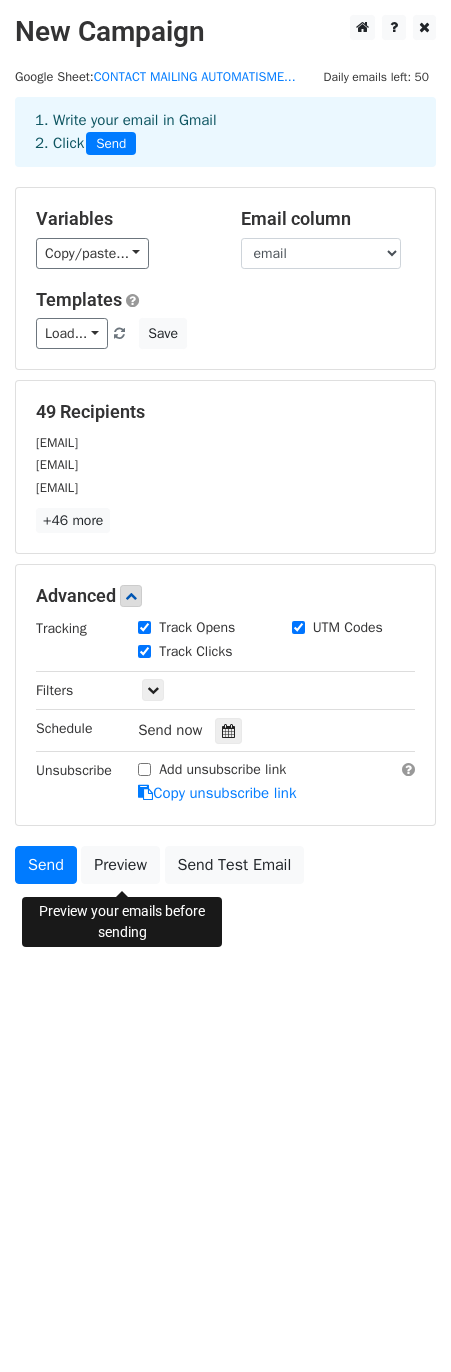 click on "New Campaign
Daily emails left: 50
Google Sheet:
CONTACT MAILING AUTOMATISME...
1. Write your email in Gmail
2. Click
Send
Variables
Copy/paste...
{{nom/Prenom}}
{{email}}
Email column
nom/Prenom
email
Templates
Load...
4.0
Save
49 Recipients
j.haby@3axes-sarl.com
o.allouis@didact.fr
yann.delesque@loste.com
+46 more
49 Recipients
×
j.haby@3axes-sarl.com
o.allouis@didact.fr
yann.delesque@loste.com
aci.concept.mdf@gmail.com
geraldine.lacarelle@ACTEMIUM.com
sbattaglia@actemium.com
T.MARTINS@actimeat.com
jean-marie.dillenschneider@groupeadf.com
jean.dillmann@groupeadf.com
william.kowalke@airliquide.com
jean-luc.lalaurie@airliquide.com
raoul.morel@airliquide.com
jonathan.ramond@airliquide.com" at bounding box center (225, 686) 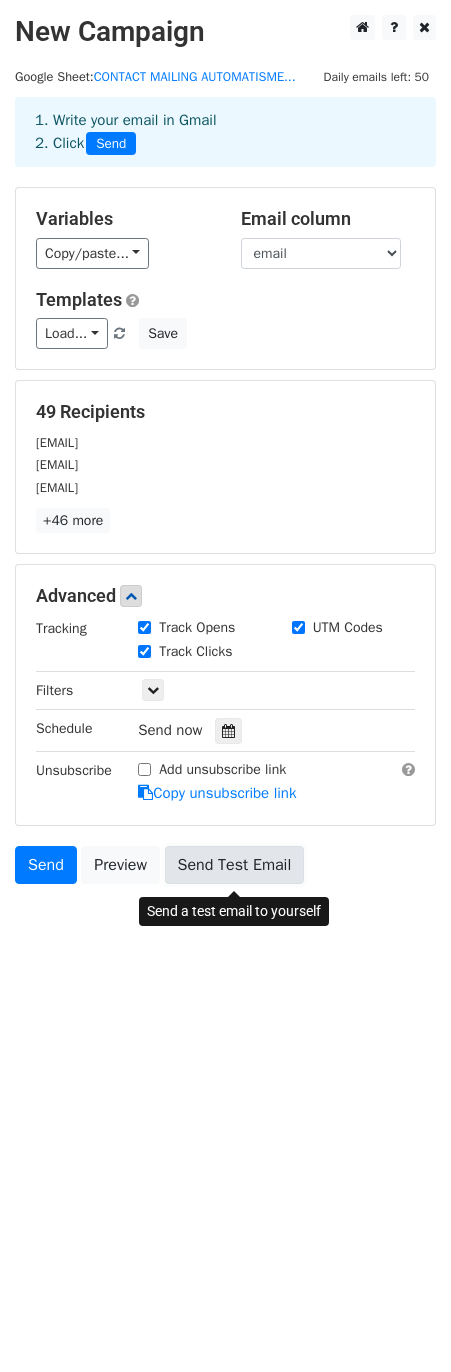 click on "Send Test Email" at bounding box center [235, 865] 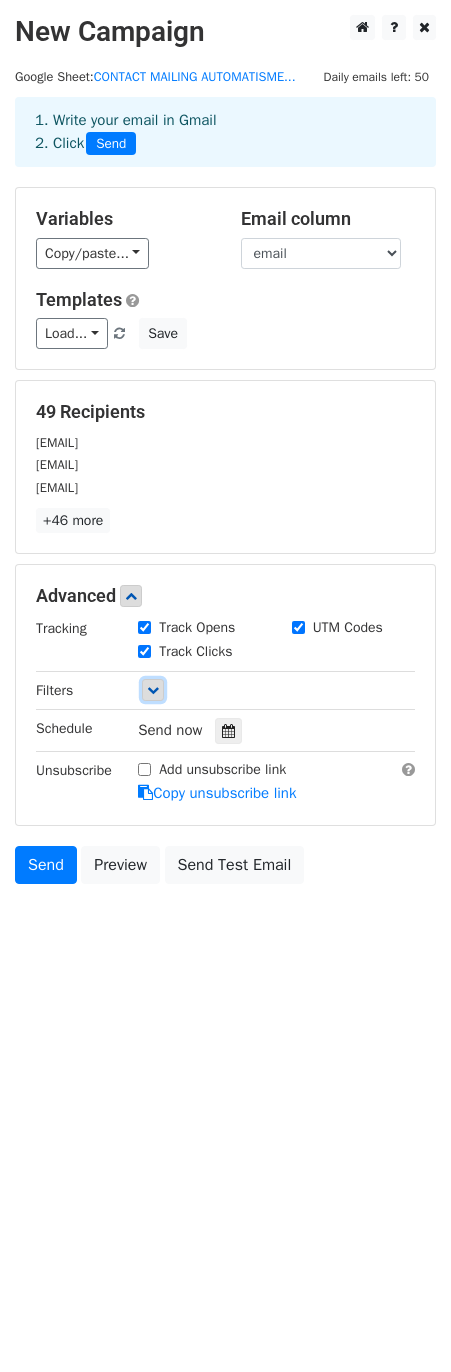 click at bounding box center [153, 690] 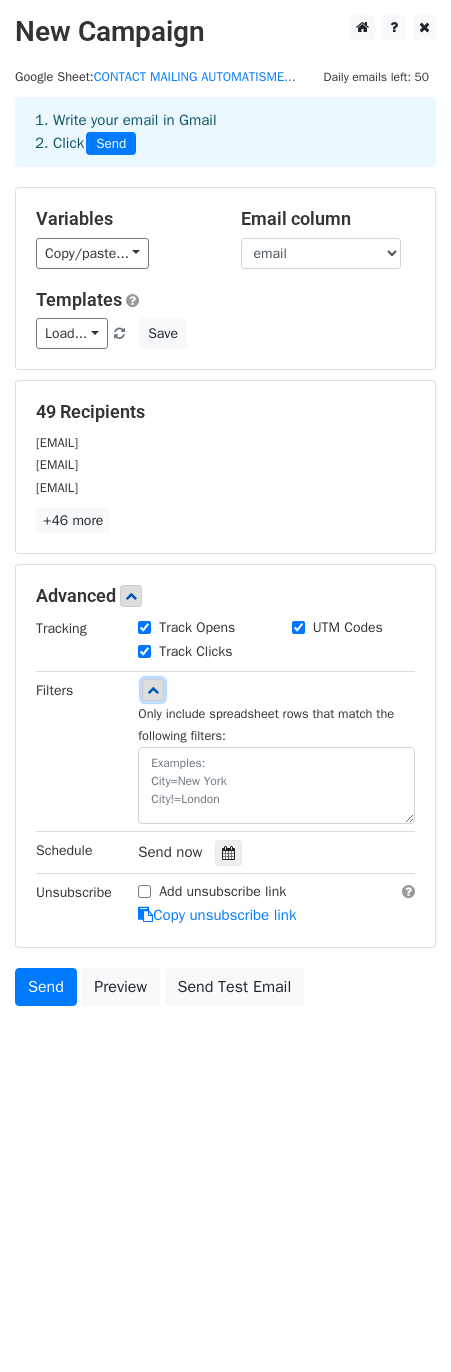 click at bounding box center [153, 690] 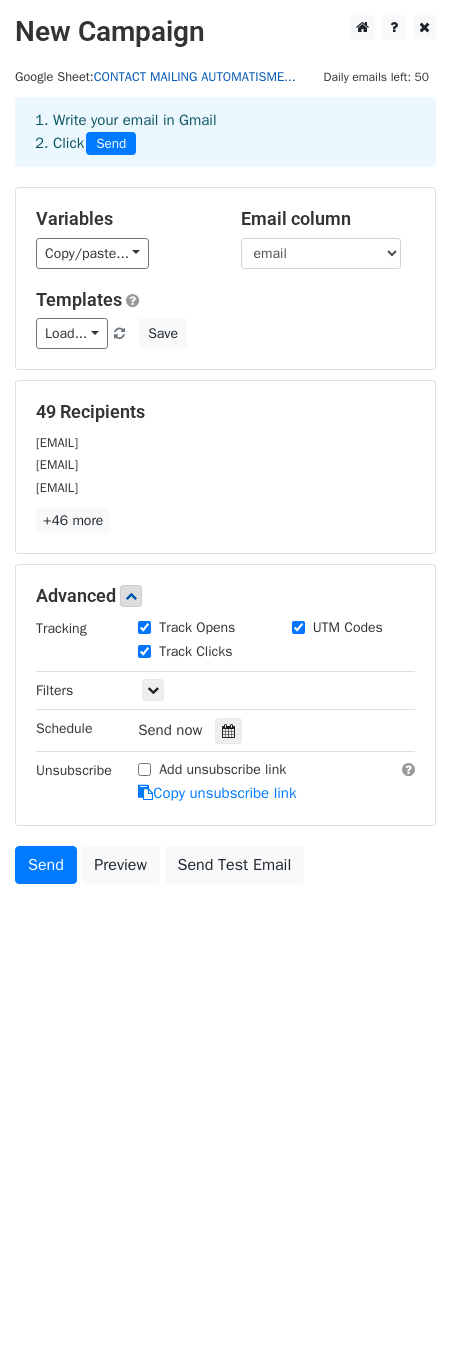 click on "CONTACT MAILING AUTOMATISME..." at bounding box center (195, 77) 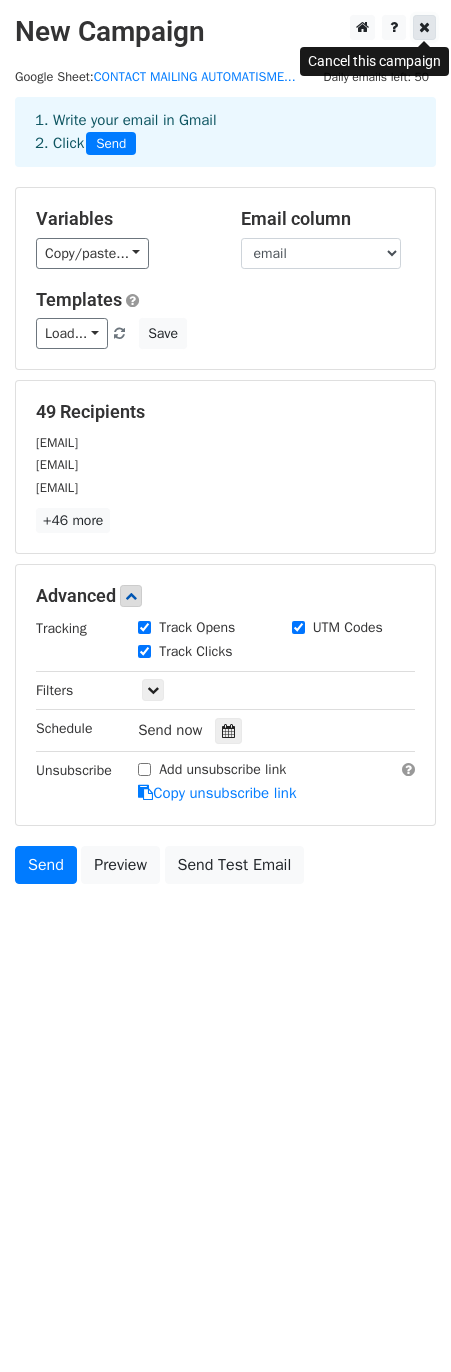 click at bounding box center (424, 27) 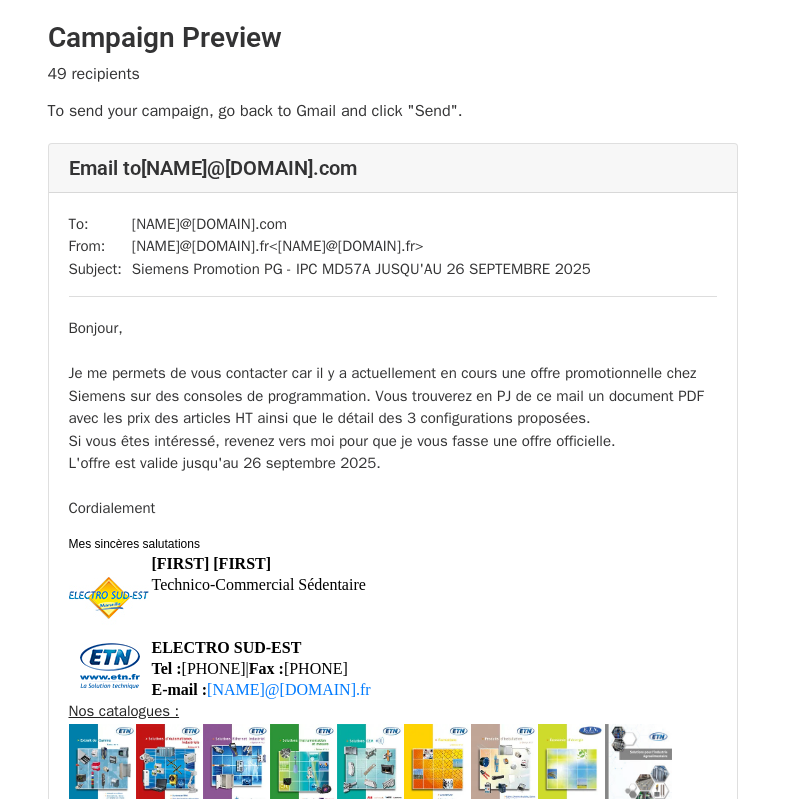 scroll, scrollTop: 0, scrollLeft: 0, axis: both 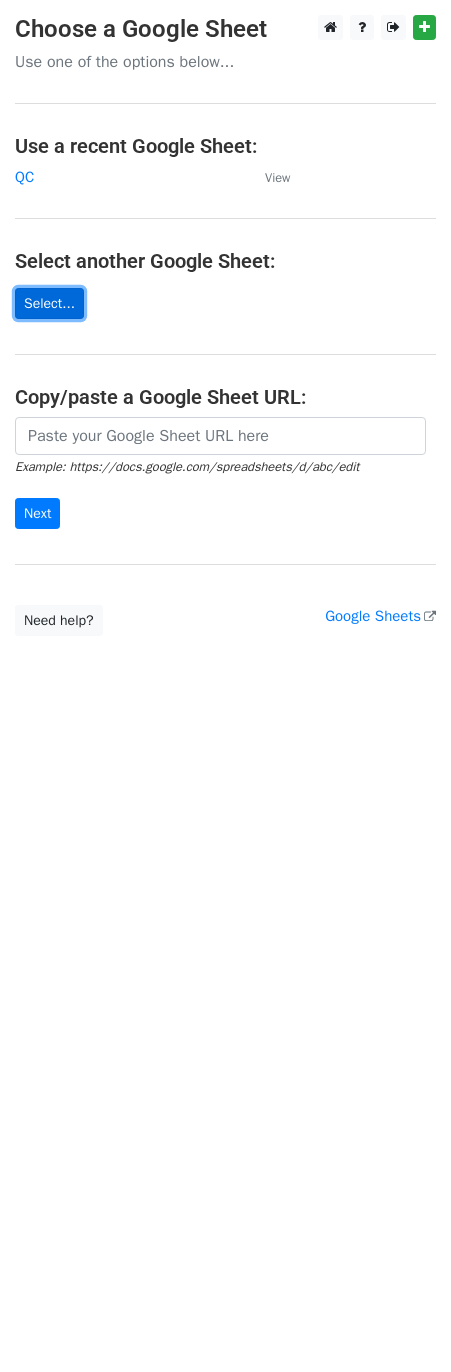 click on "Select..." at bounding box center [49, 303] 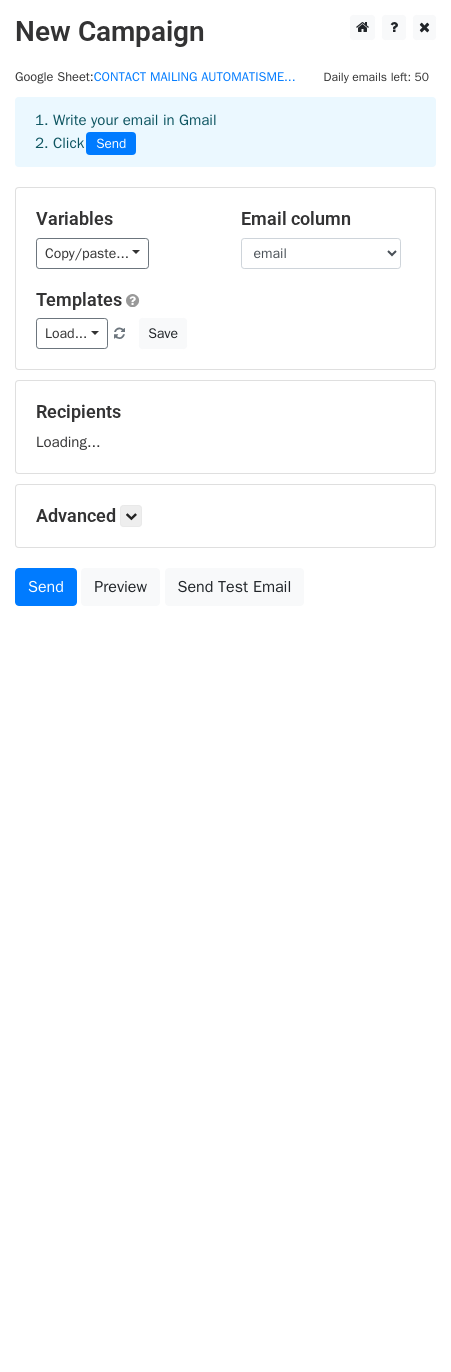 scroll, scrollTop: 0, scrollLeft: 0, axis: both 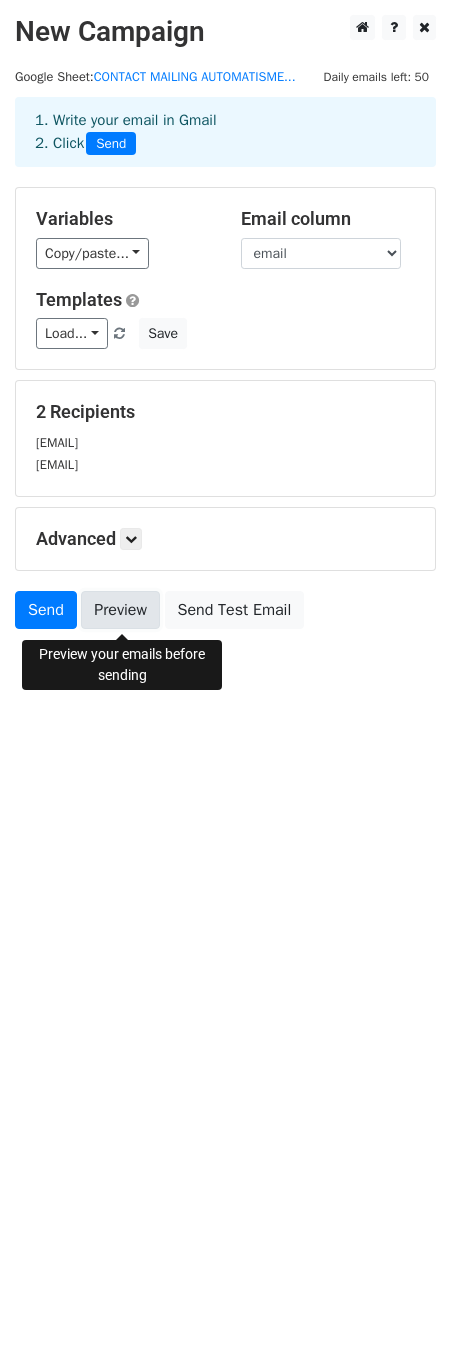 click on "Preview" at bounding box center (120, 610) 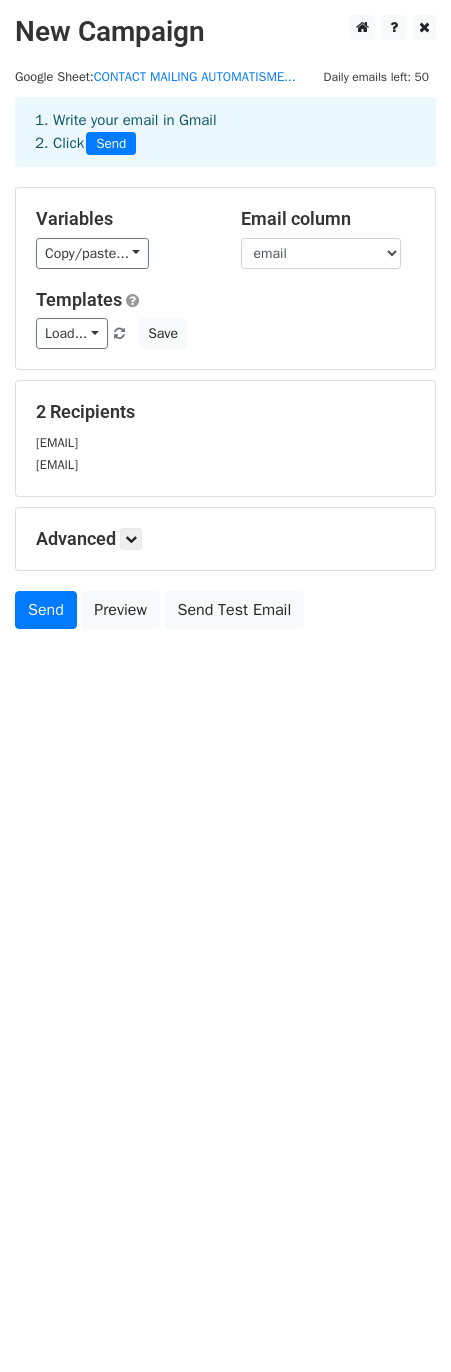 click on "New Campaign
Daily emails left: 50
Google Sheet:
CONTACT MAILING AUTOMATISME...
1. Write your email in Gmail
2. Click
Send
Variables
Copy/paste...
{{[NAME]}}
{{[EMAIL]}}
Email column
[NAME]
[EMAIL]
Templates
Load...
4.0
Save
2 Recipients
[EMAIL]
[EMAIL]
Advanced
Tracking
Track Opens
UTM Codes
Track Clicks
Filters
Only include spreadsheet rows that match the following filters:
Schedule
Send now
Unsubscribe
Add unsubscribe link
Copy unsubscribe link
Send
Preview
Send Test Email
August September October November December 2025
Sun Mon Tue Wed Thu Fri 27 1" at bounding box center (225, 686) 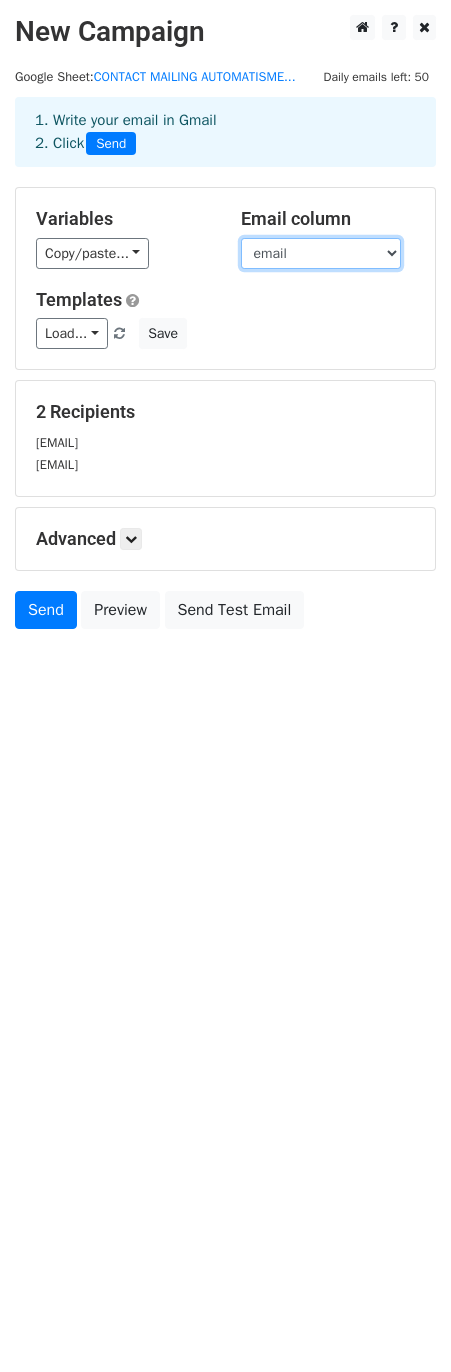 click on "[NAME]
[EMAIL]" at bounding box center (321, 253) 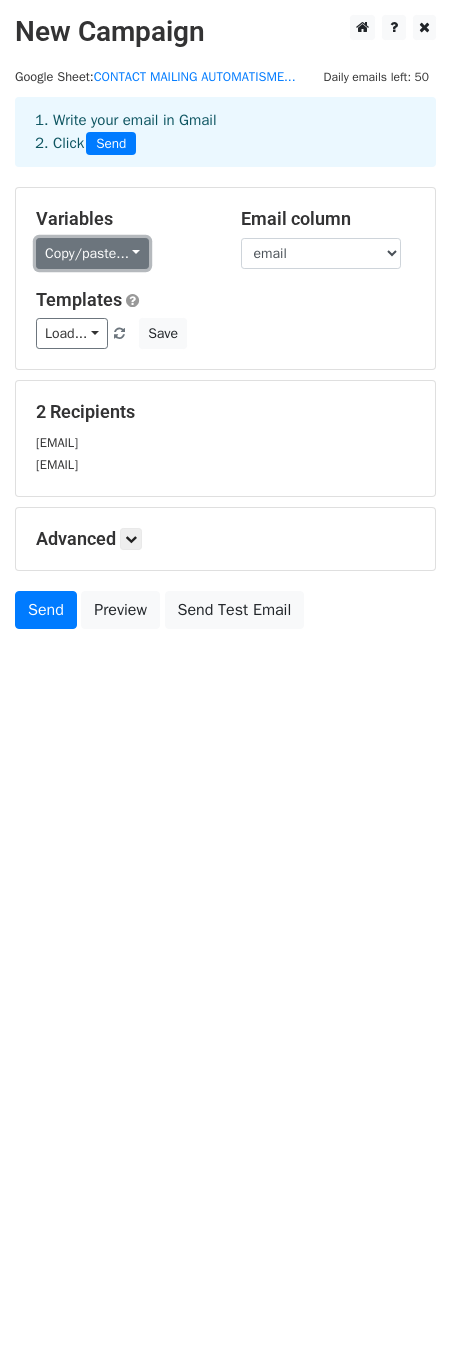 click on "Copy/paste..." at bounding box center [92, 253] 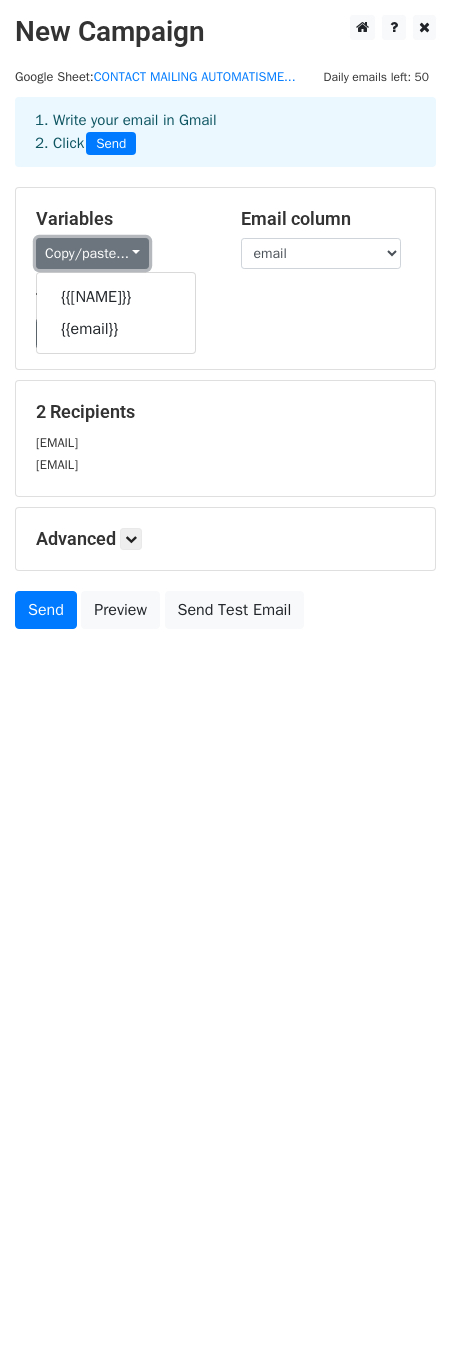 click on "Copy/paste..." at bounding box center [92, 253] 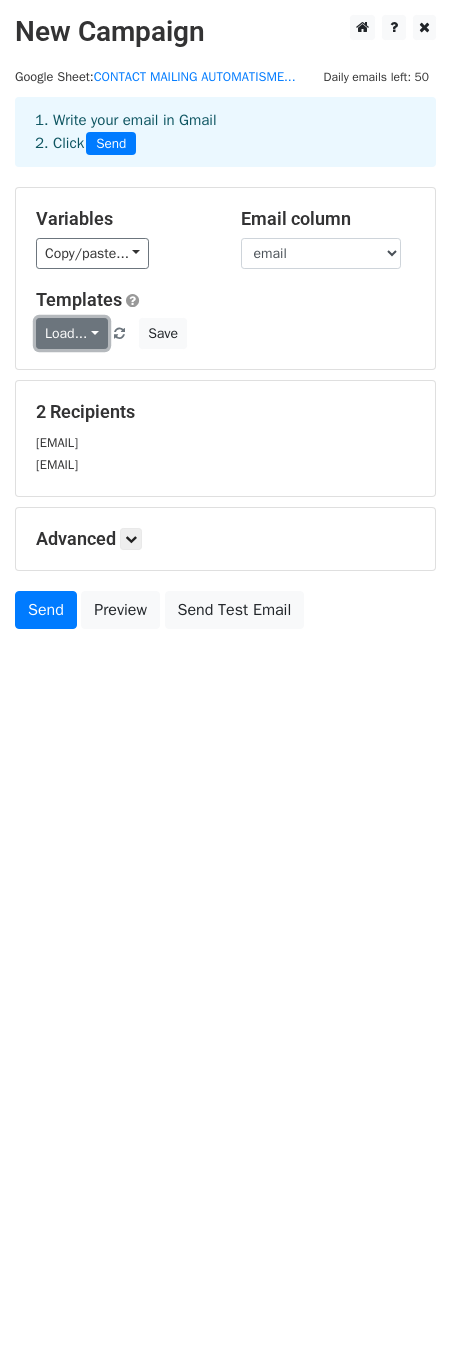 click on "Load..." at bounding box center (72, 333) 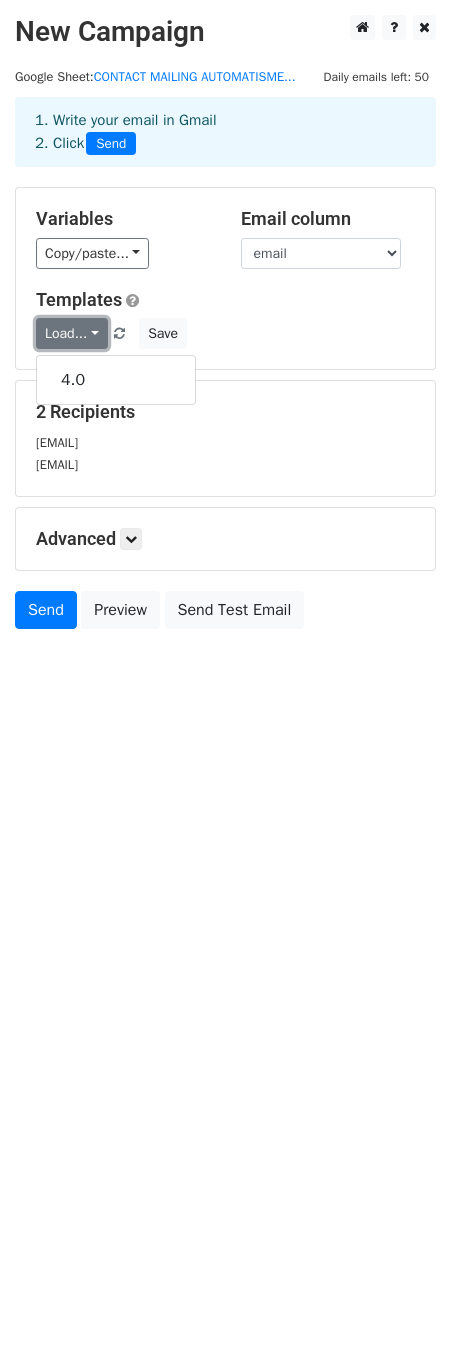 click on "Load..." at bounding box center [72, 333] 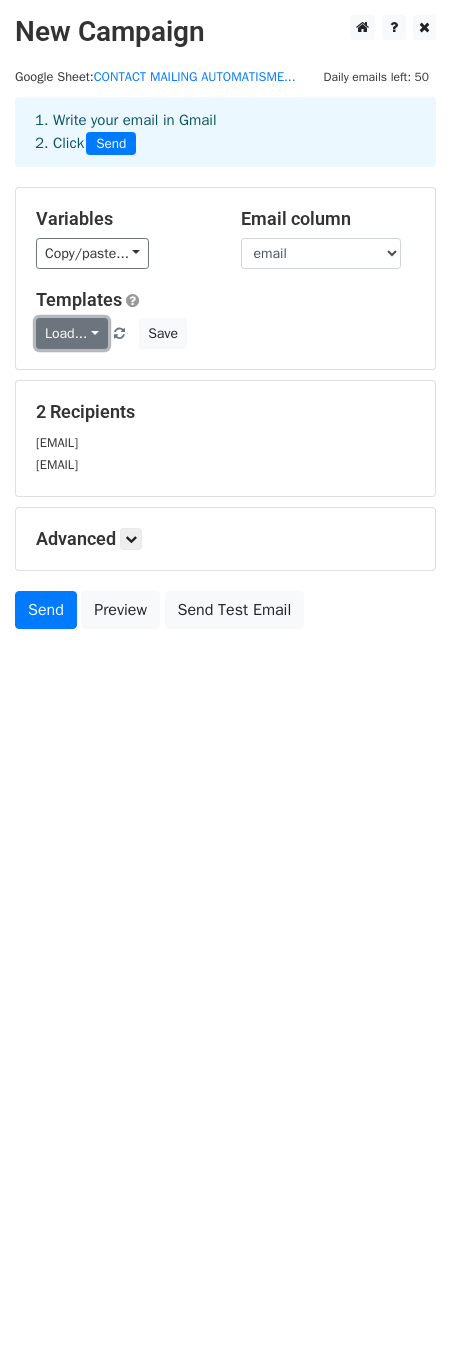 click on "Load..." at bounding box center [72, 333] 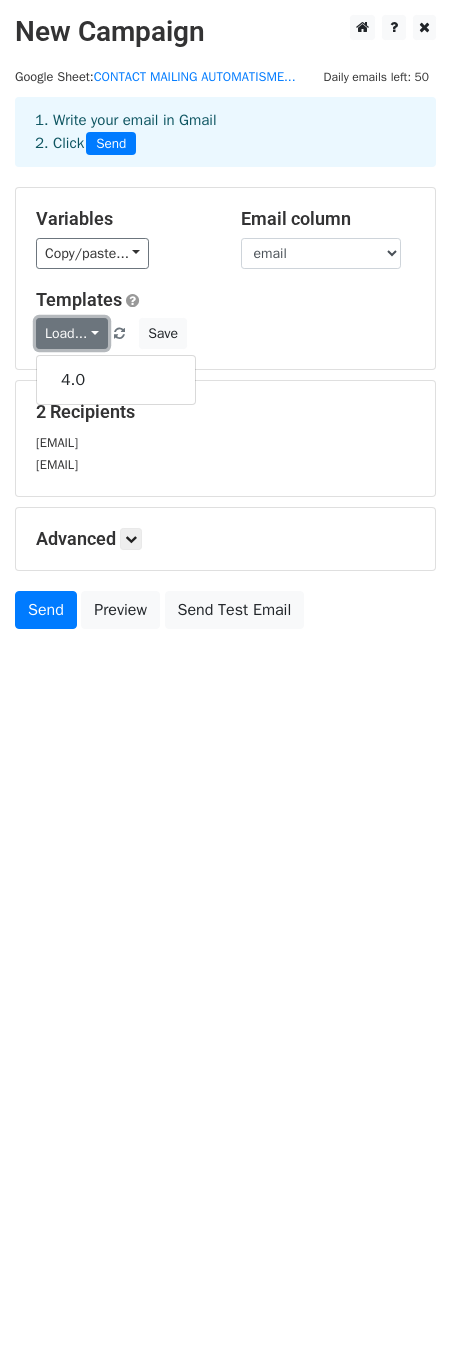 click on "Load..." at bounding box center [72, 333] 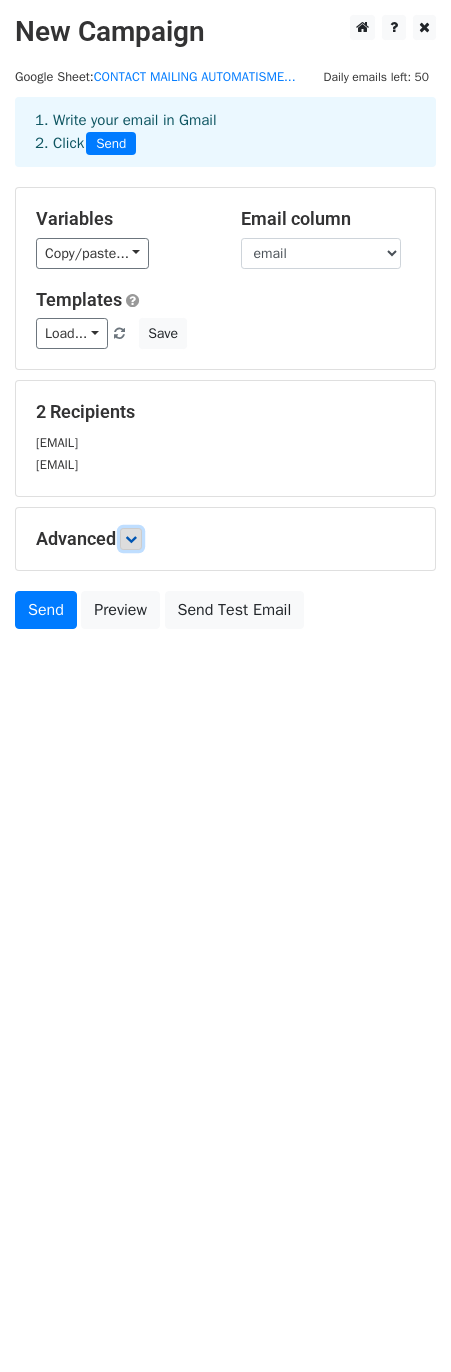 click at bounding box center (131, 539) 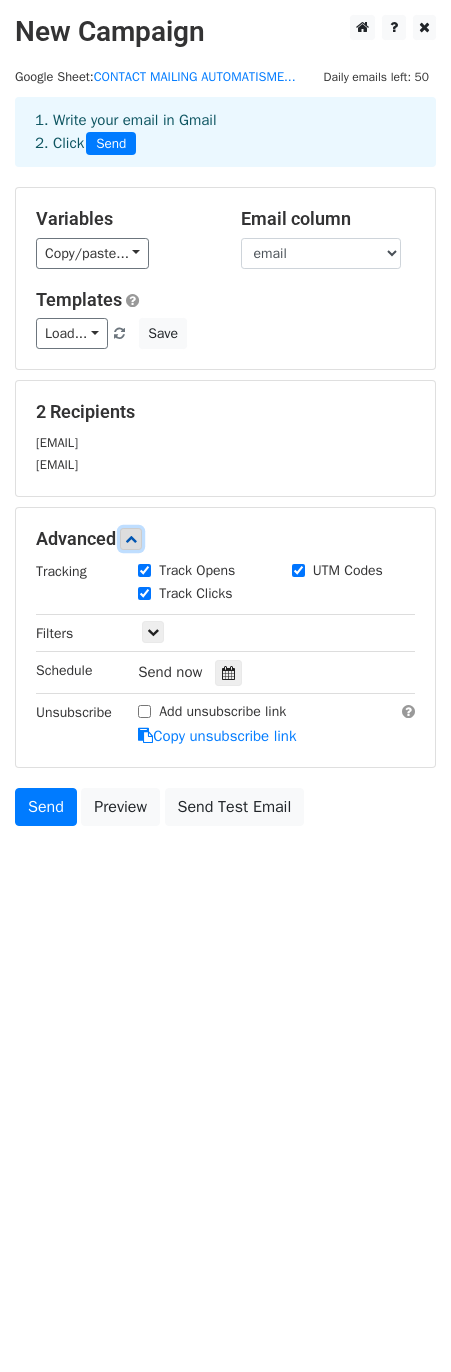 click at bounding box center (131, 539) 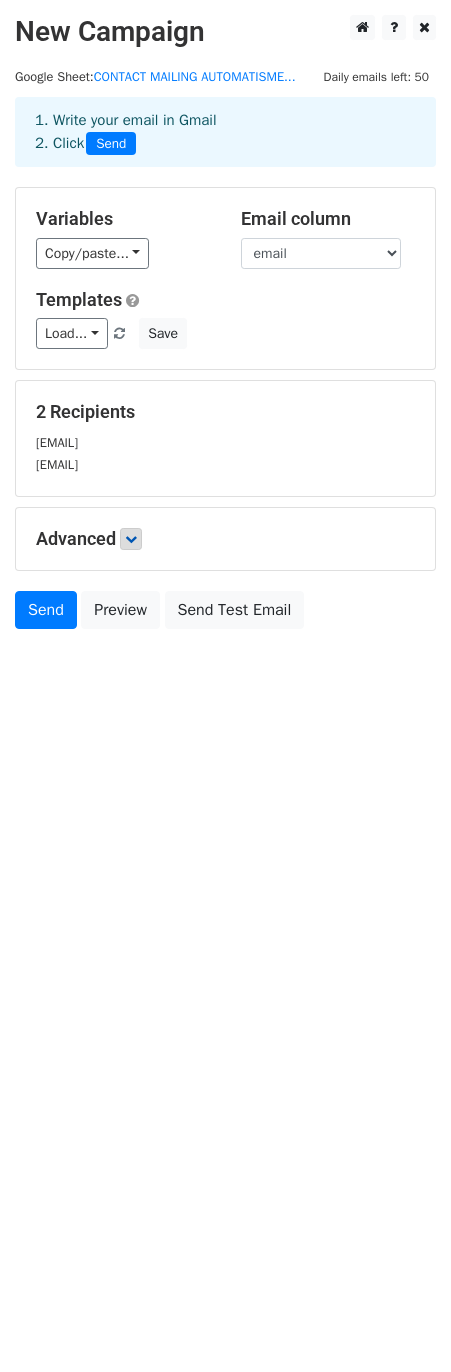 click on "Advanced" at bounding box center (225, 539) 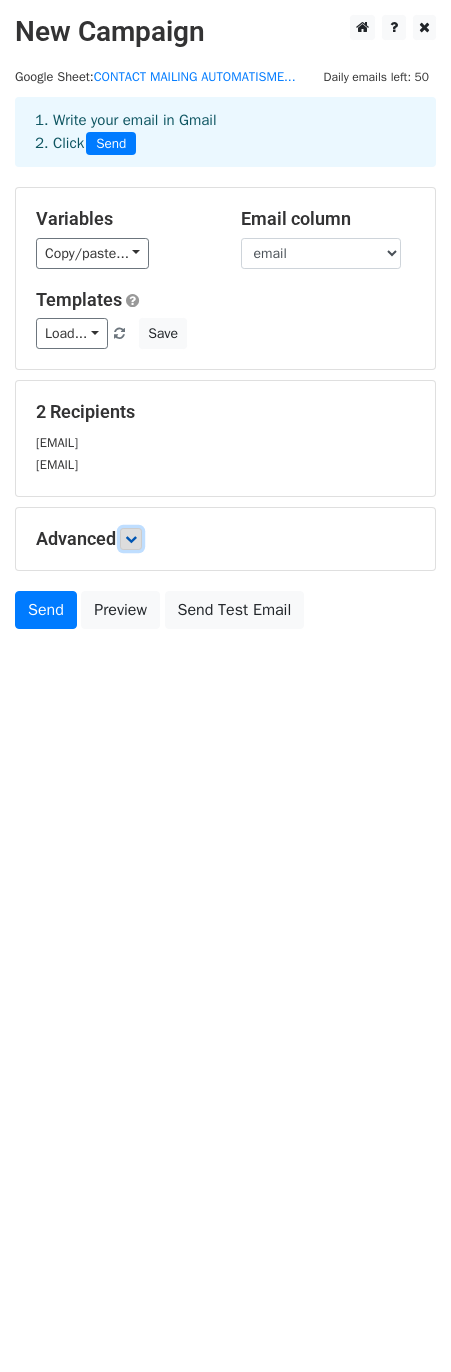 click at bounding box center [131, 539] 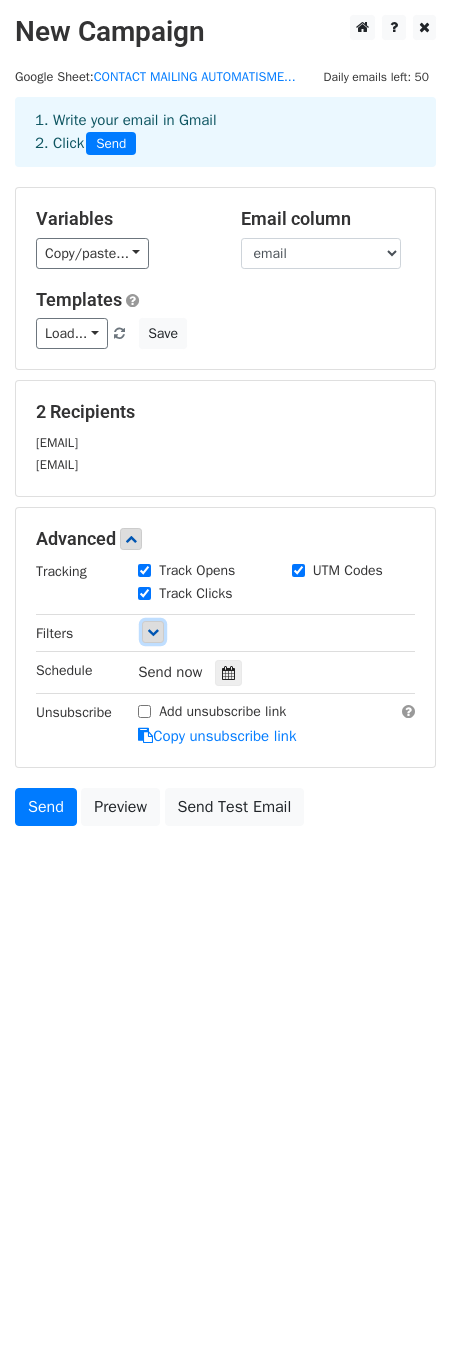 click at bounding box center (153, 632) 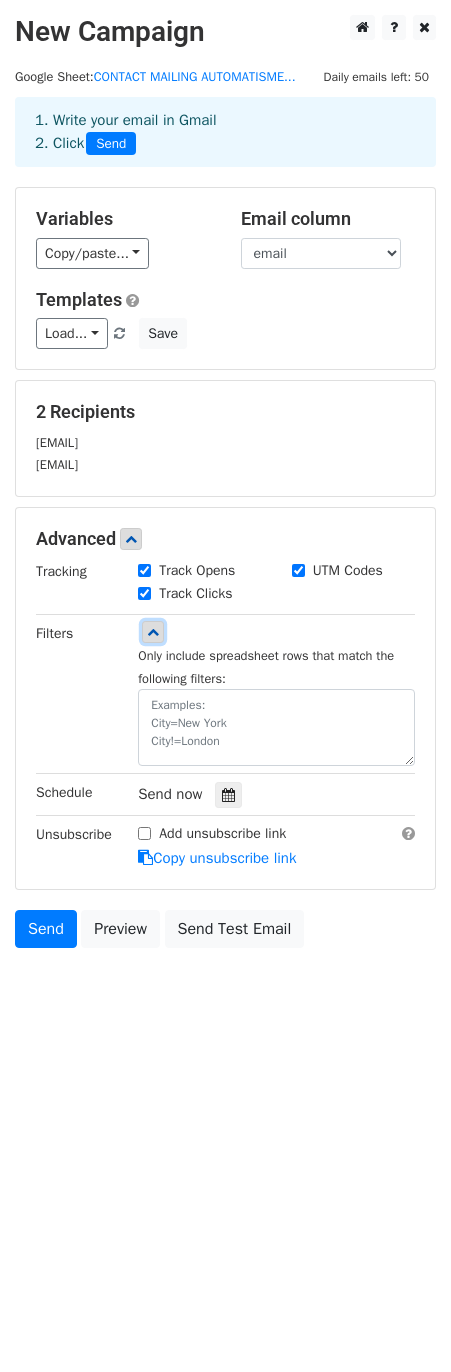 click at bounding box center [153, 632] 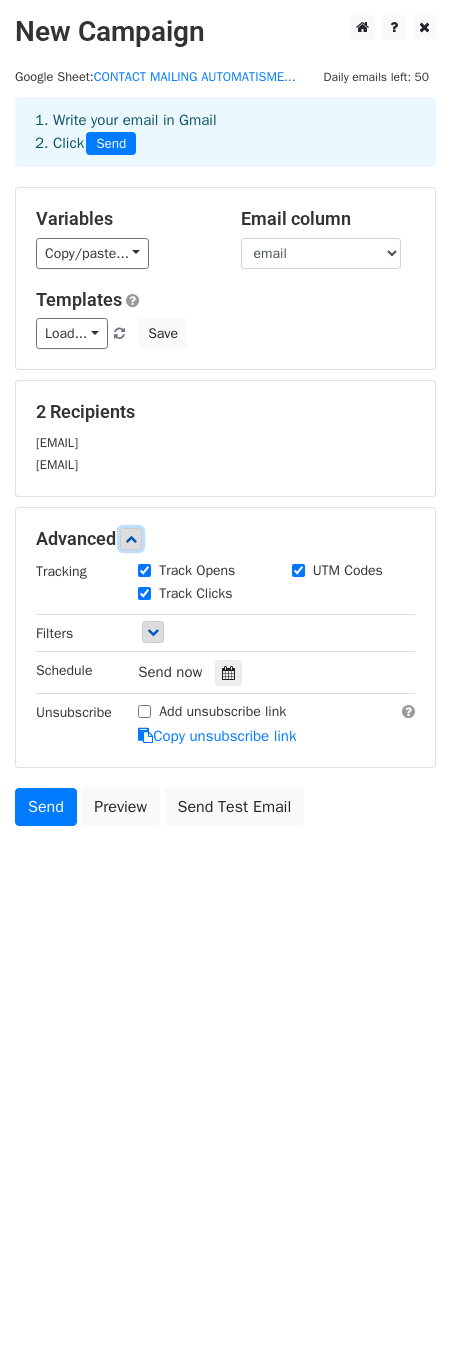 click at bounding box center [131, 539] 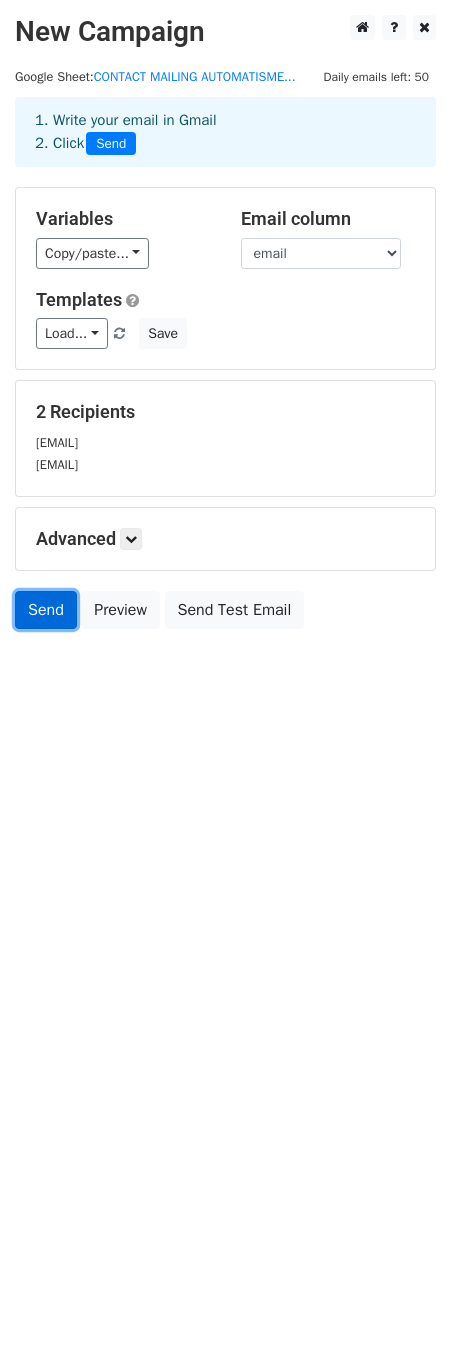 click on "Send" at bounding box center [46, 610] 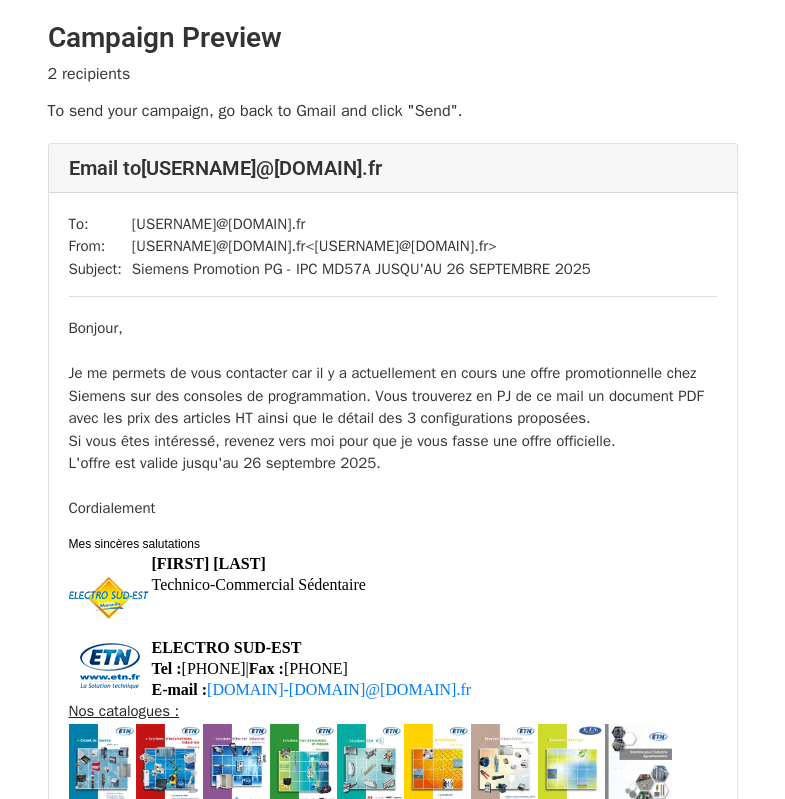 scroll, scrollTop: 0, scrollLeft: 0, axis: both 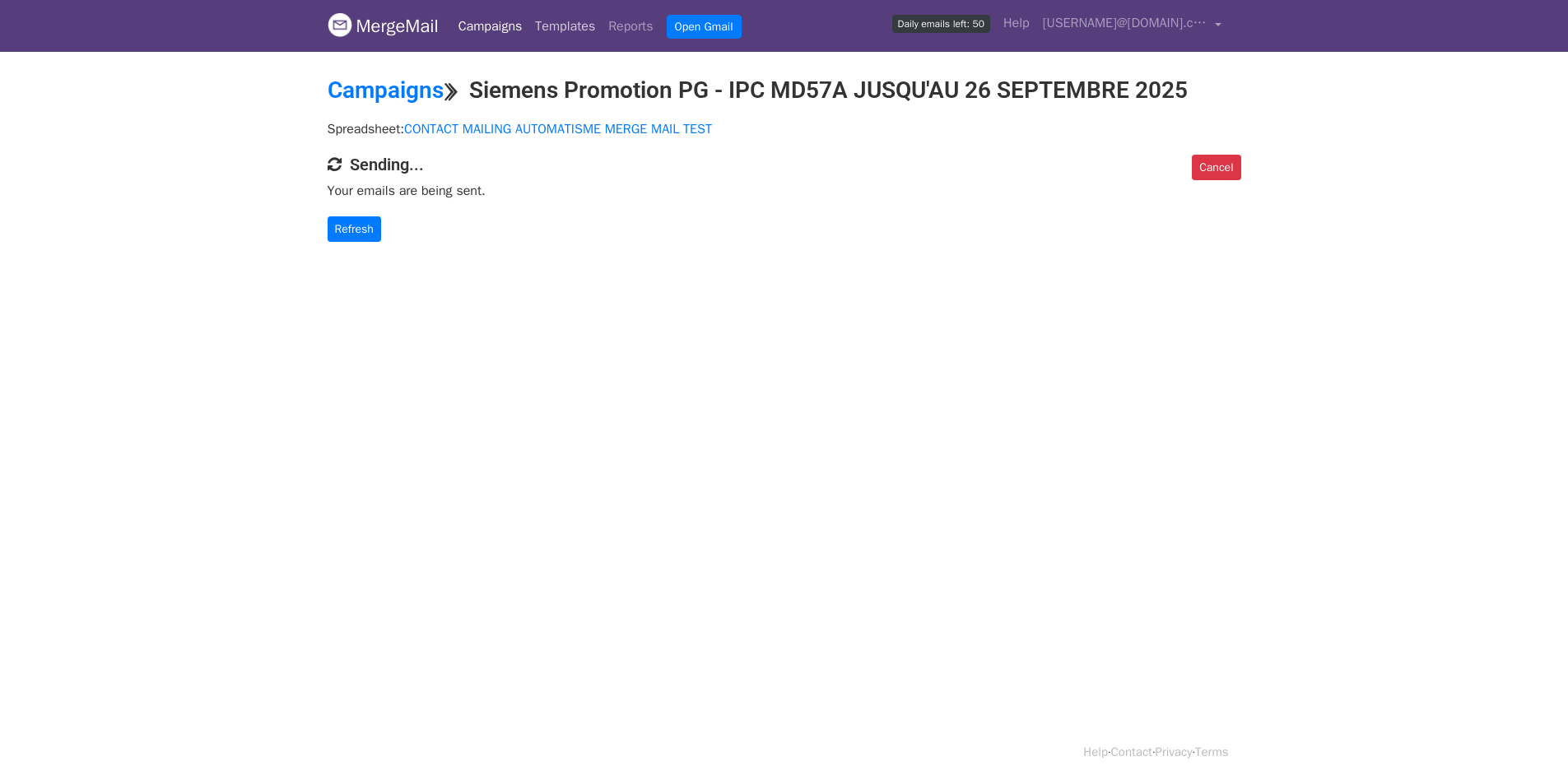click on "Templates" at bounding box center [565, 26] 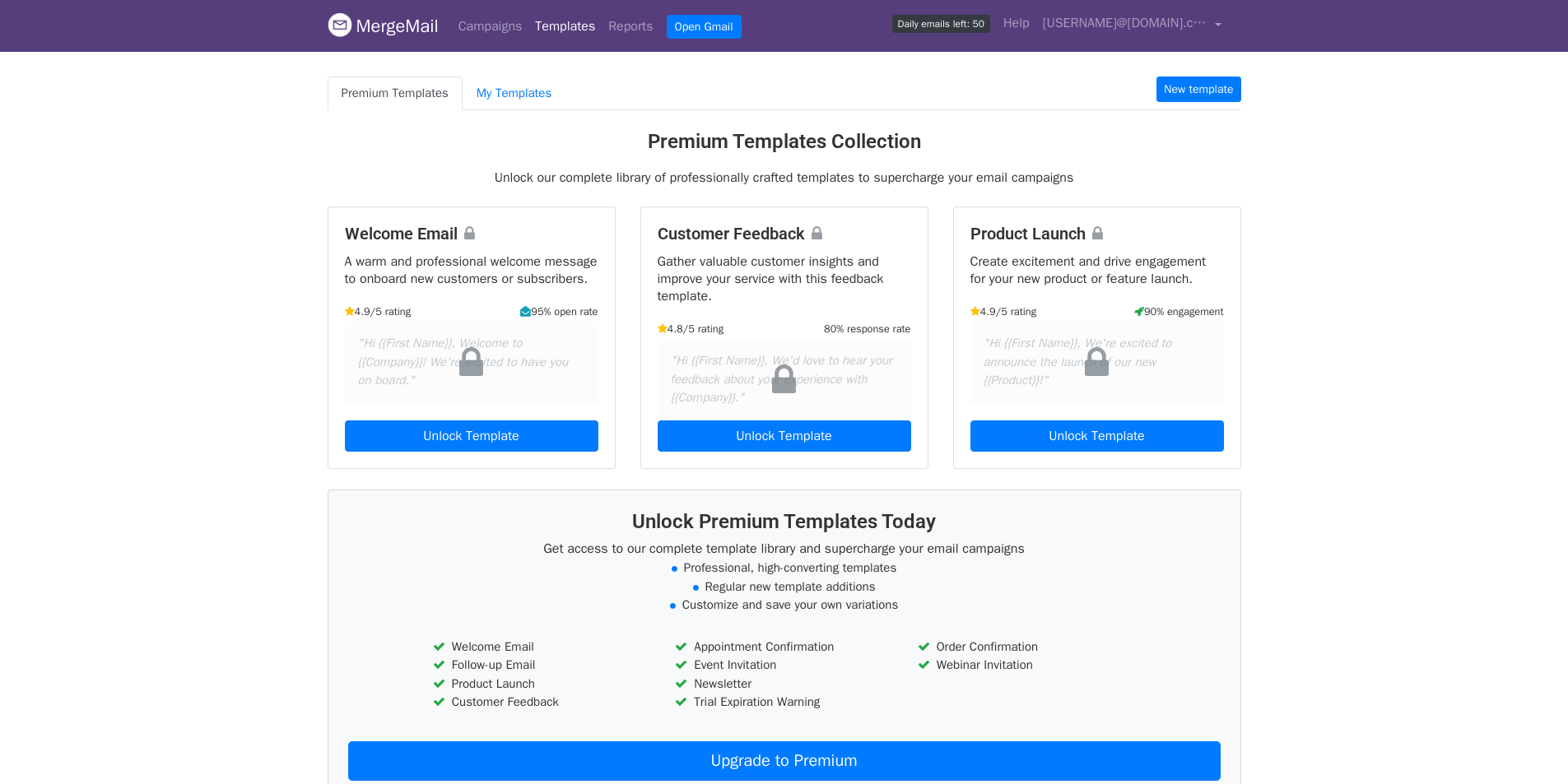 scroll, scrollTop: 0, scrollLeft: 0, axis: both 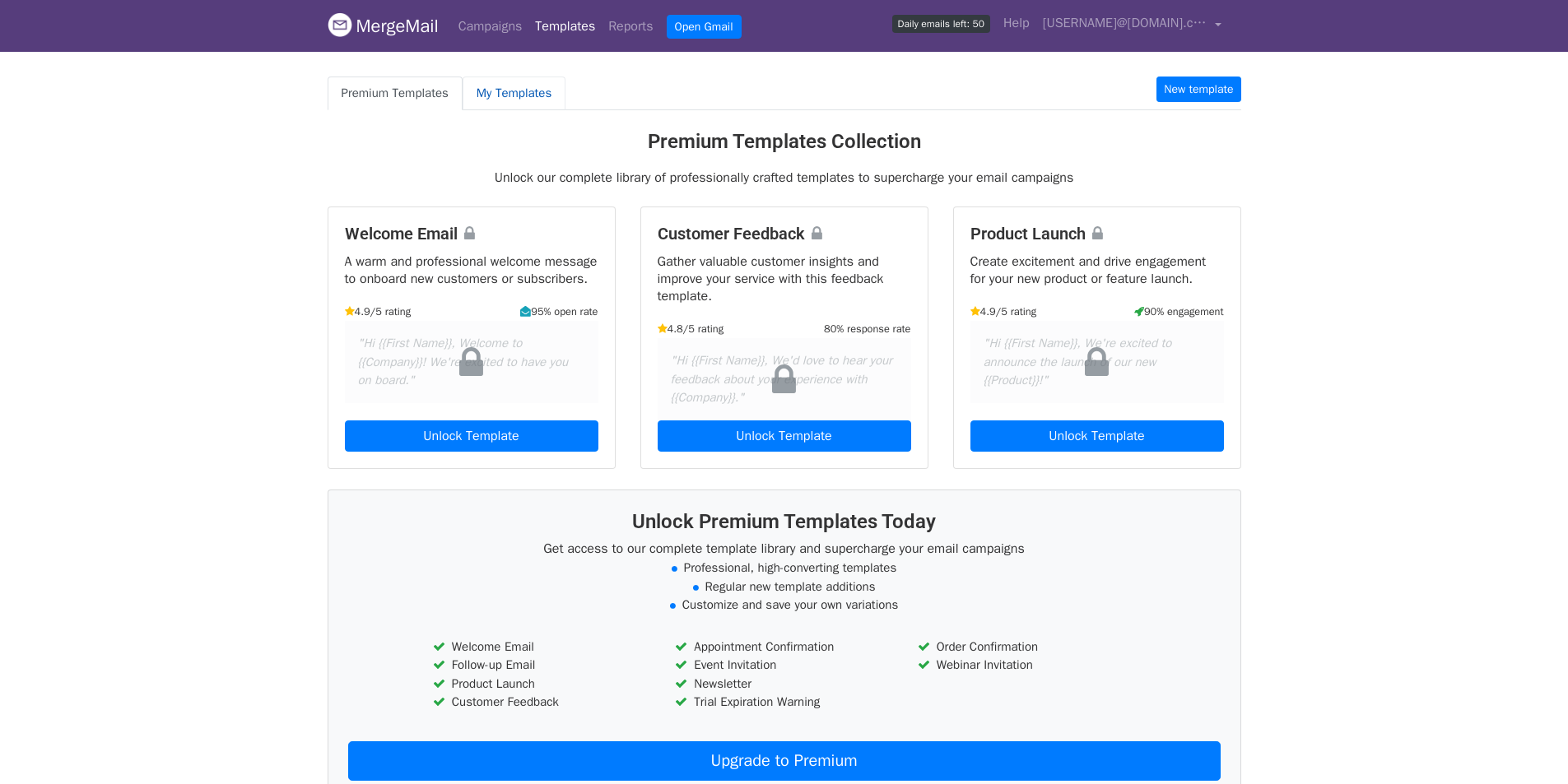 click on "My Templates" at bounding box center (514, 93) 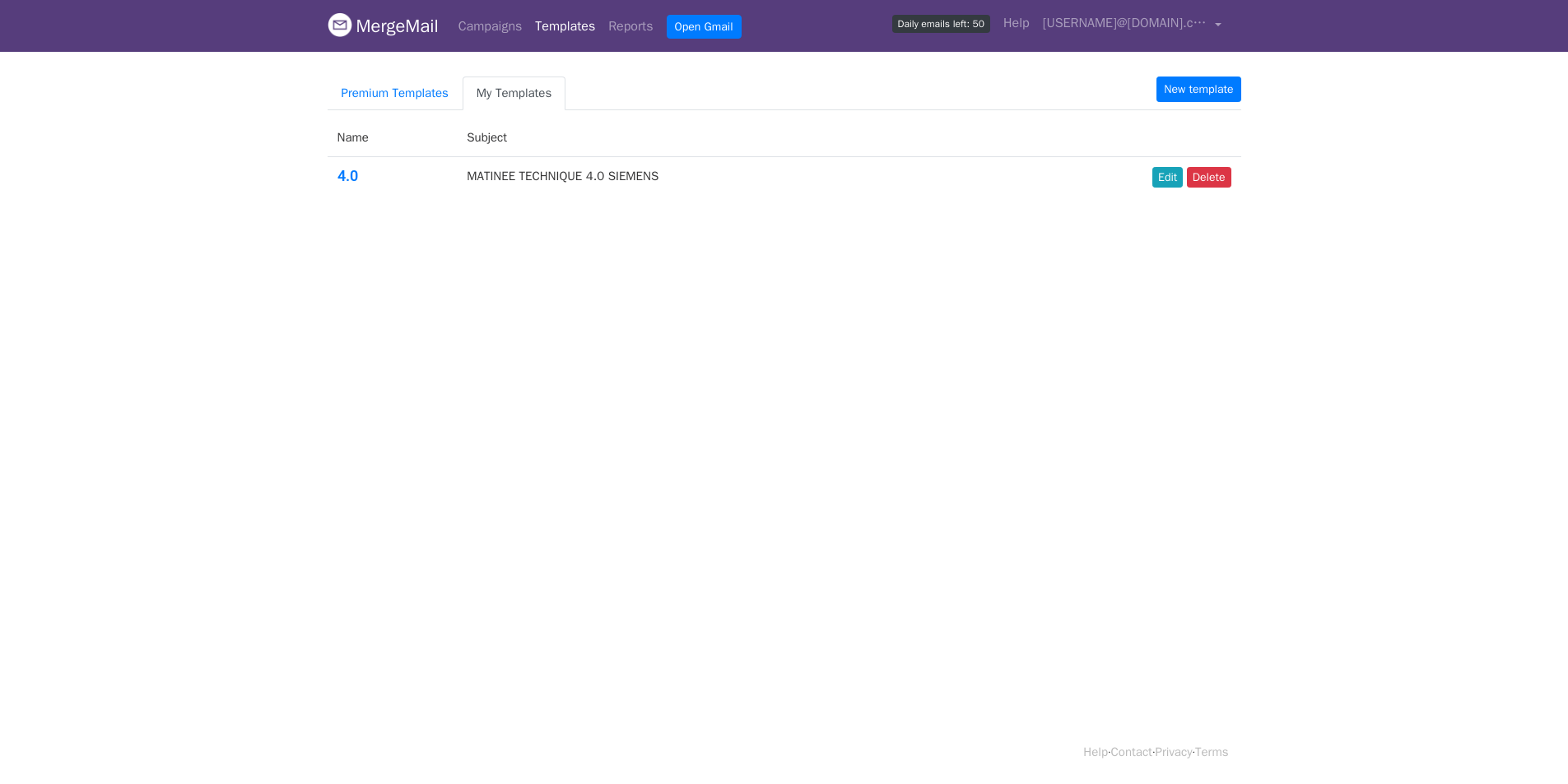 scroll, scrollTop: 0, scrollLeft: 0, axis: both 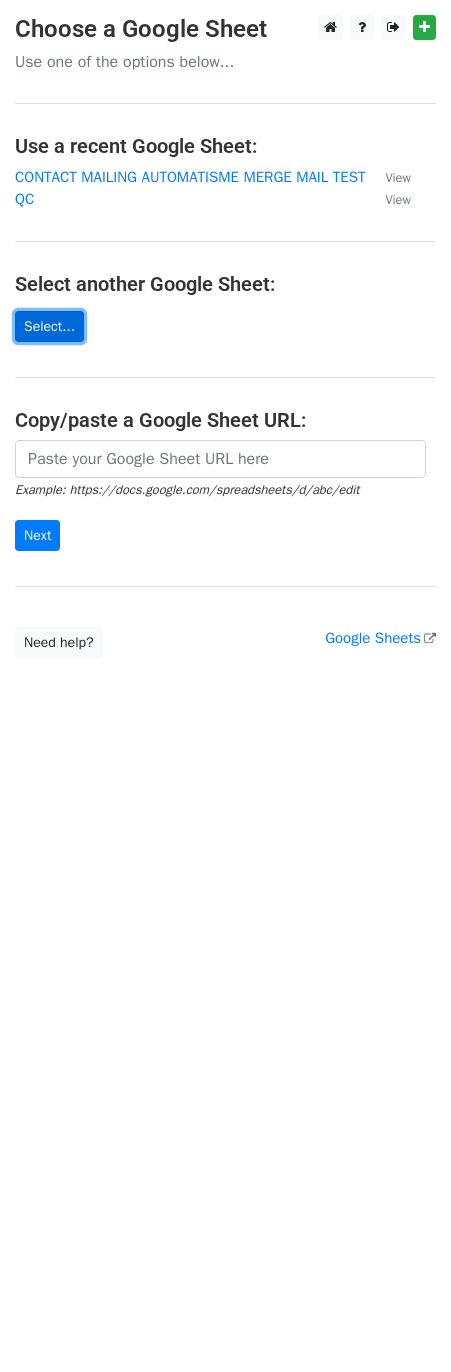 click on "Select..." at bounding box center [49, 326] 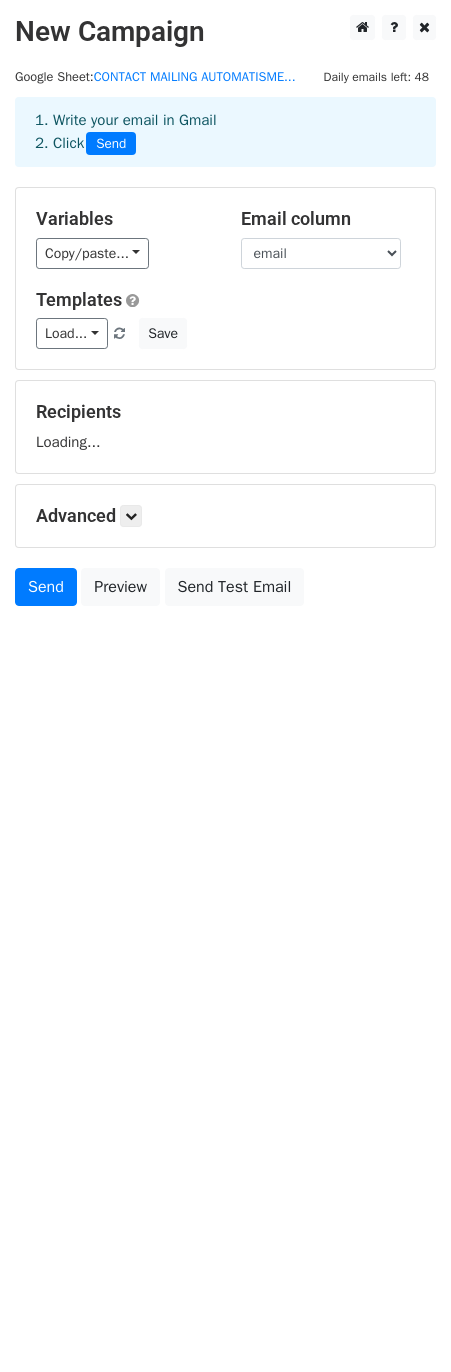 scroll, scrollTop: 0, scrollLeft: 0, axis: both 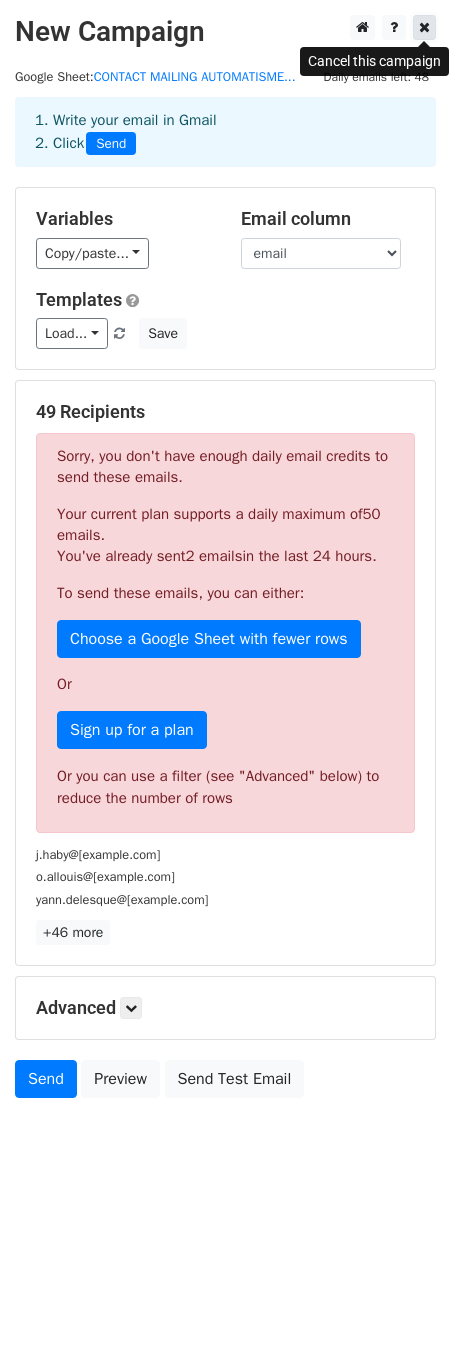 click at bounding box center (424, 27) 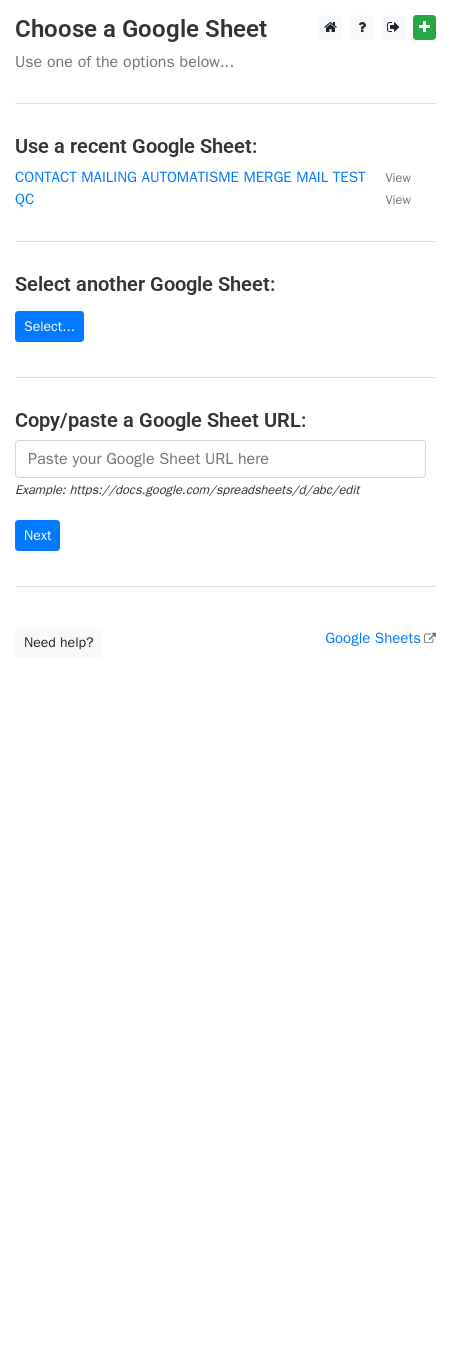 scroll, scrollTop: 0, scrollLeft: 0, axis: both 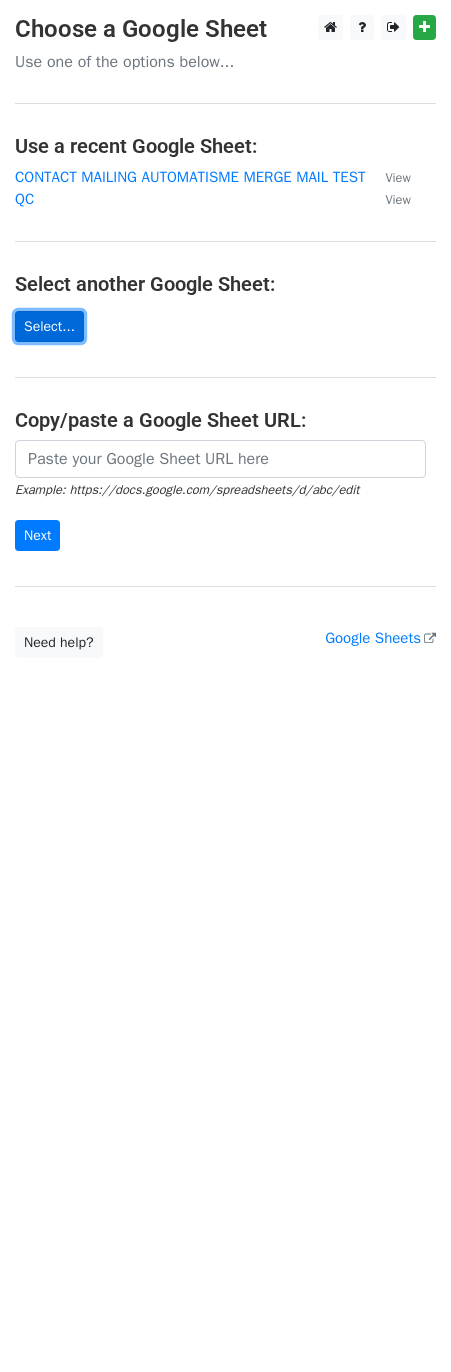 click on "Select..." at bounding box center (49, 326) 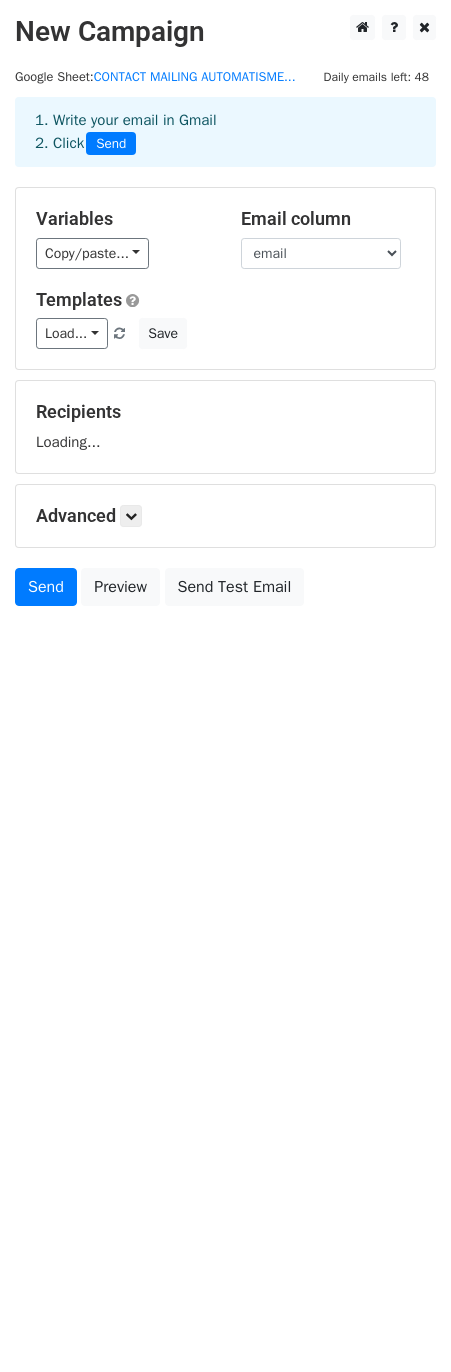 scroll, scrollTop: 0, scrollLeft: 0, axis: both 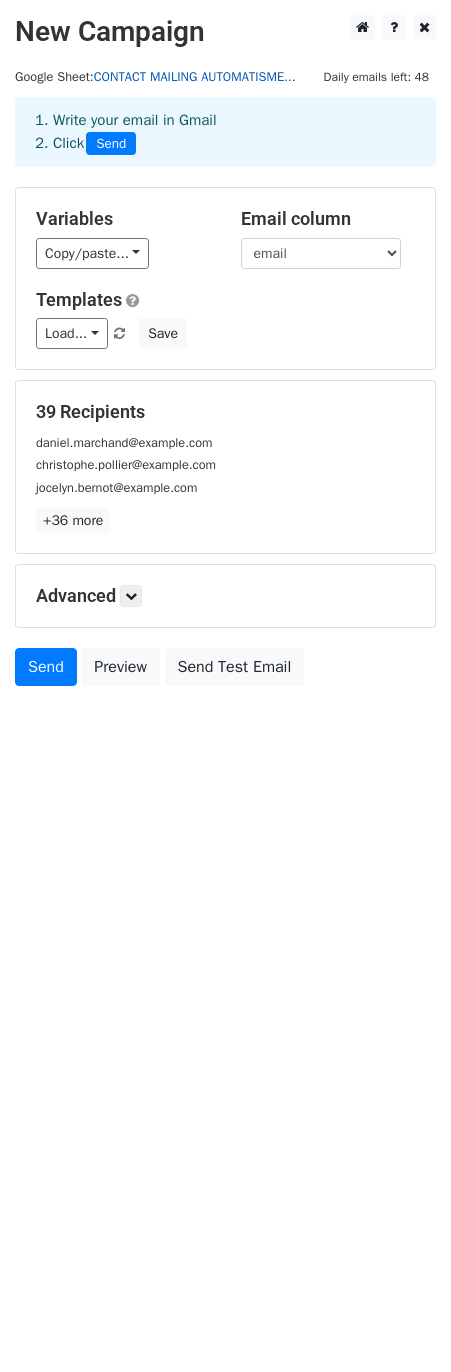 click on "CONTACT MAILING AUTOMATISME..." at bounding box center (195, 77) 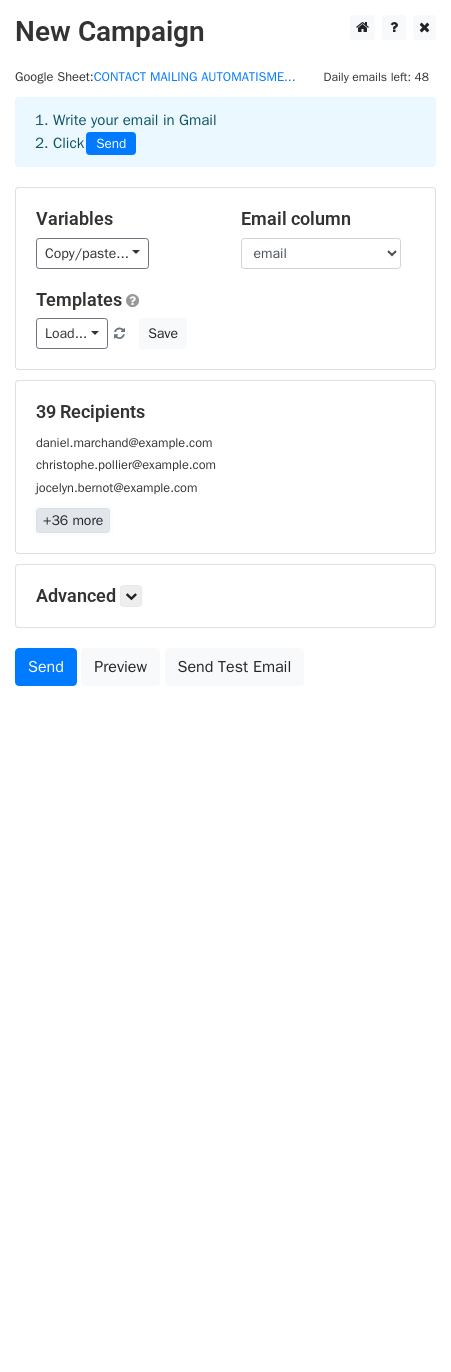 click on "+36 more" at bounding box center (73, 520) 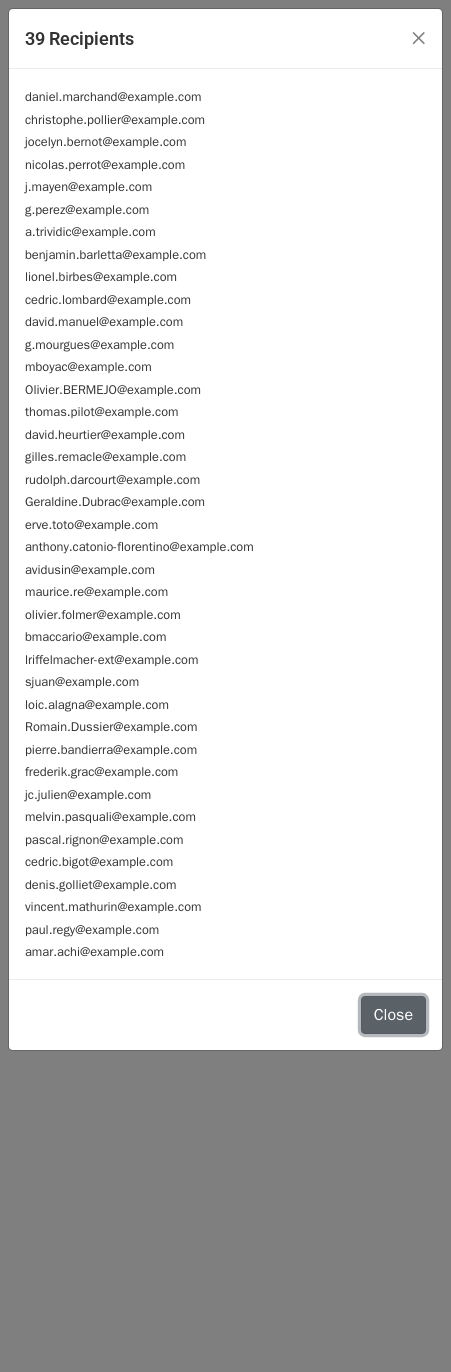 click on "Close" at bounding box center (393, 1015) 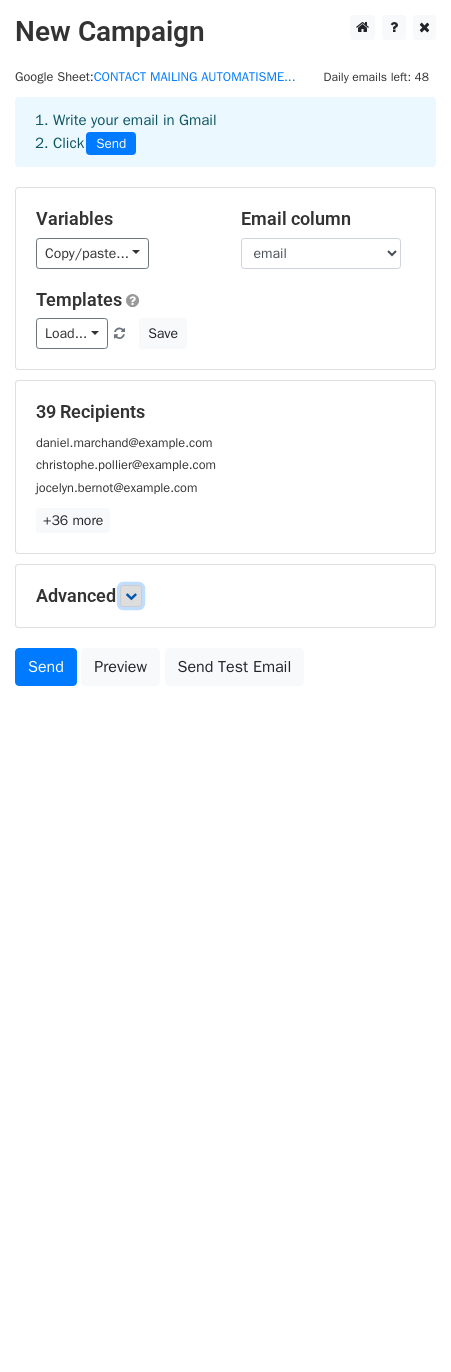 click at bounding box center (131, 596) 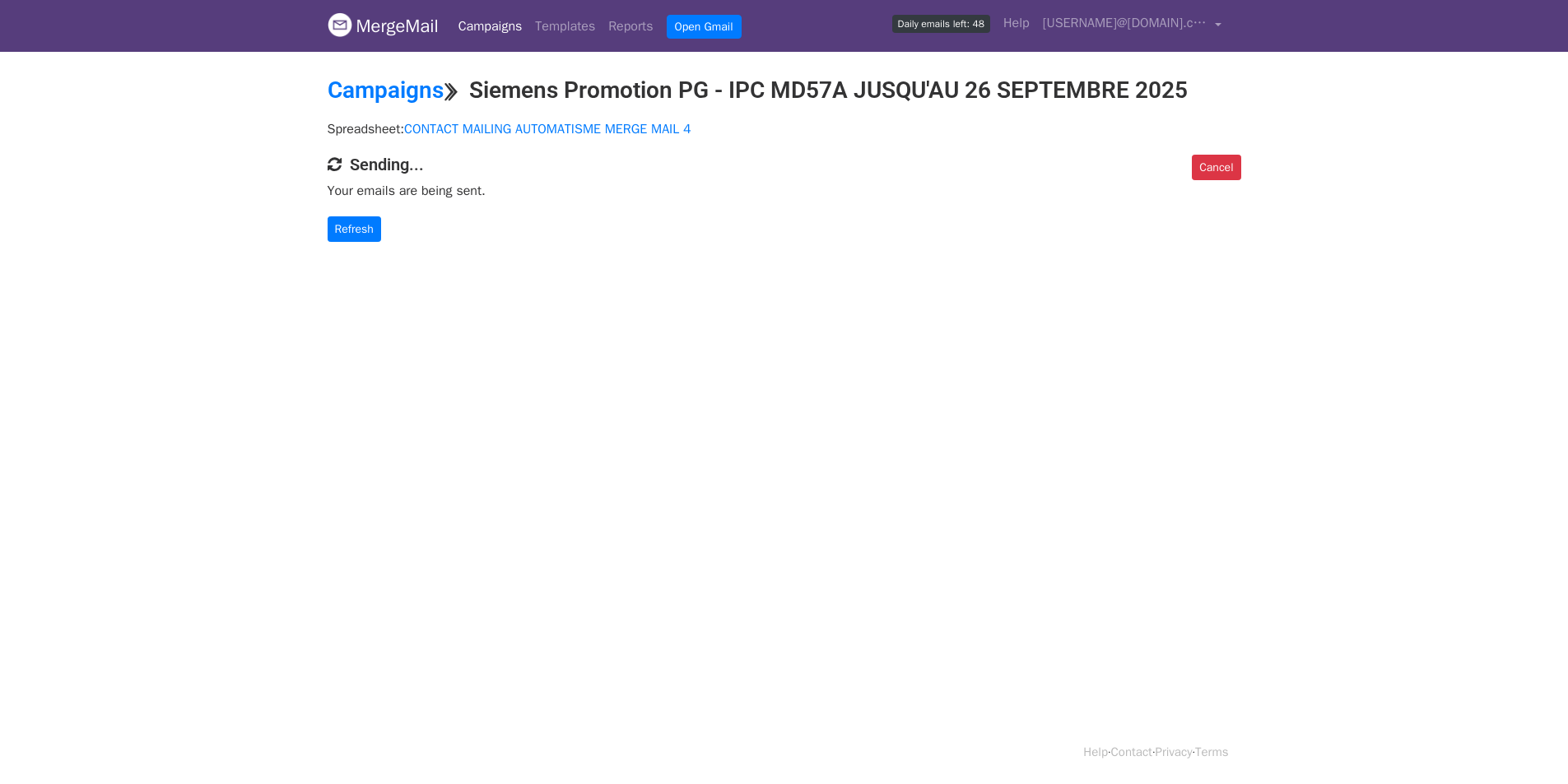 scroll, scrollTop: 0, scrollLeft: 0, axis: both 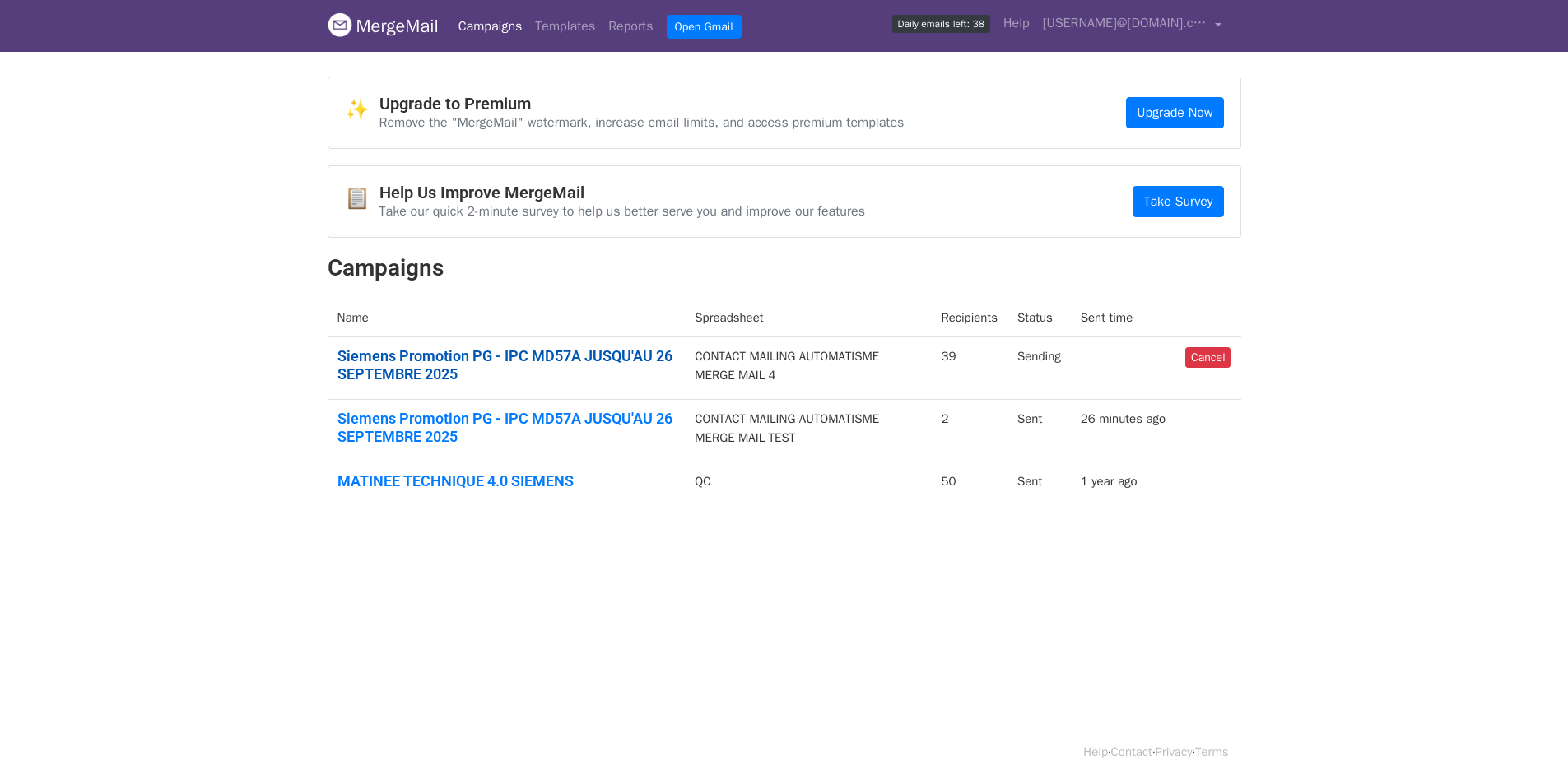 click on "Siemens Promotion PG - IPC MD57A JUSQU'AU 26 SEPTEMBRE 2025" at bounding box center [506, 364] 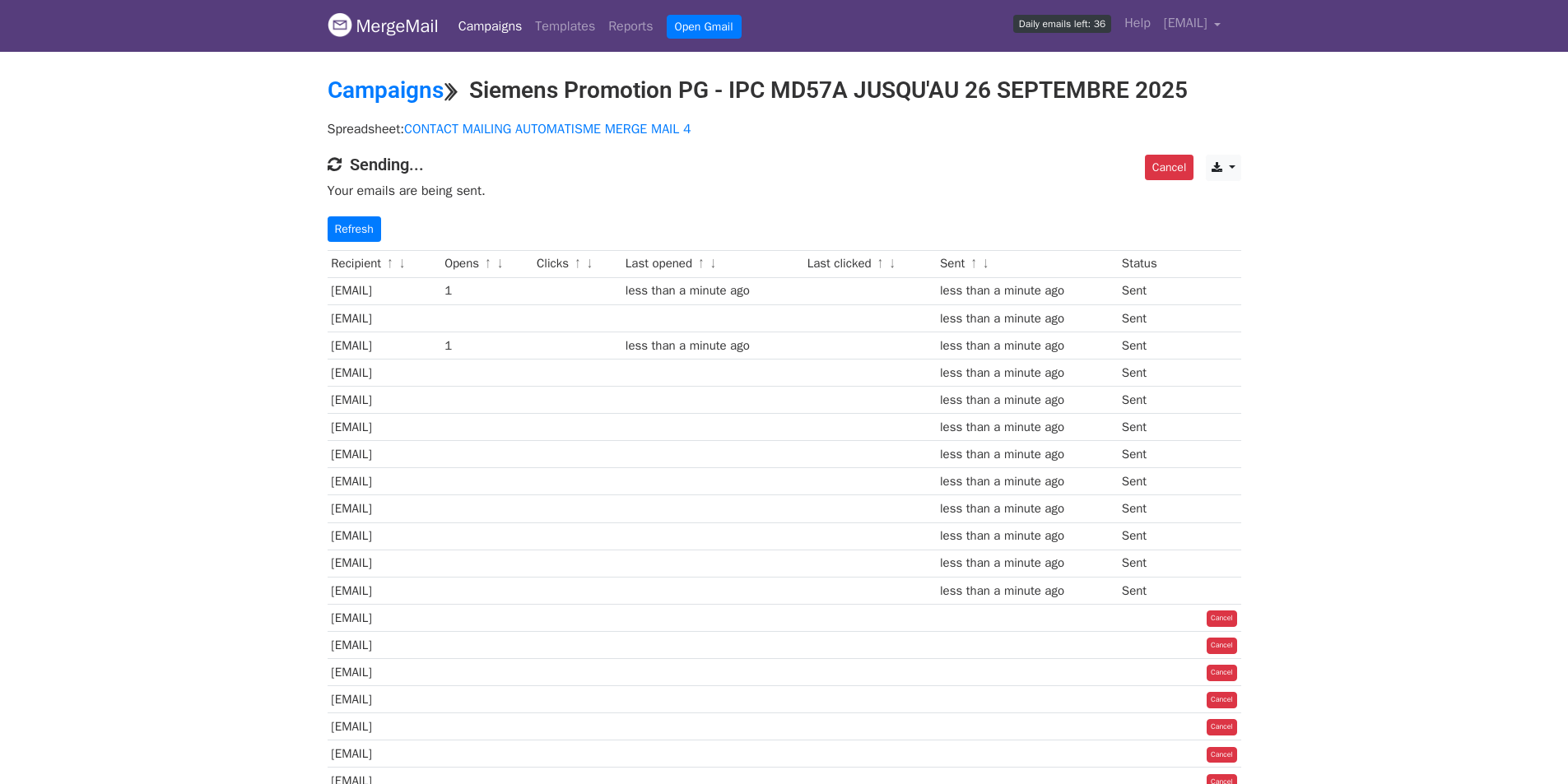 scroll, scrollTop: 0, scrollLeft: 0, axis: both 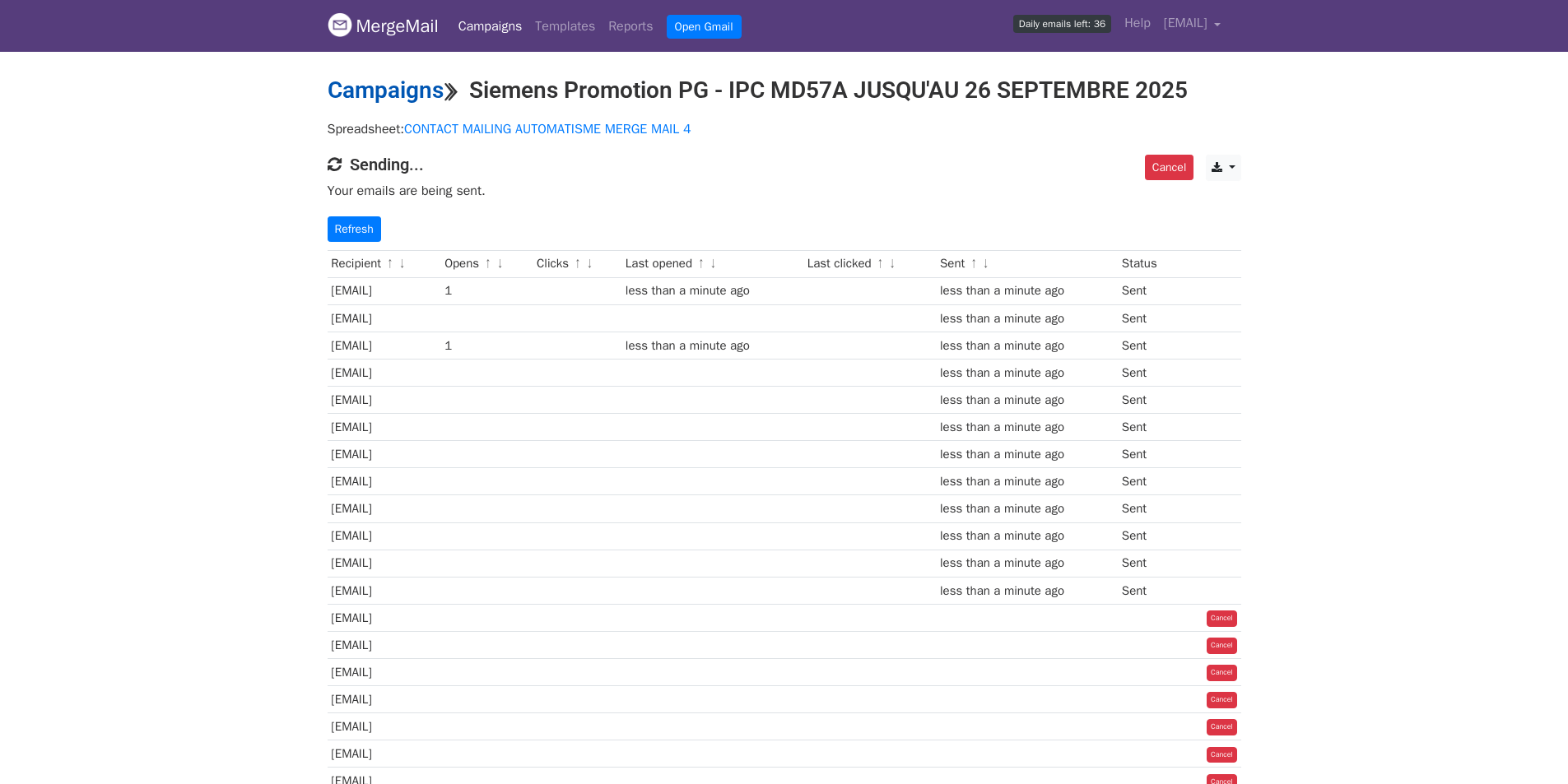 click on "Campaigns" at bounding box center (385, 90) 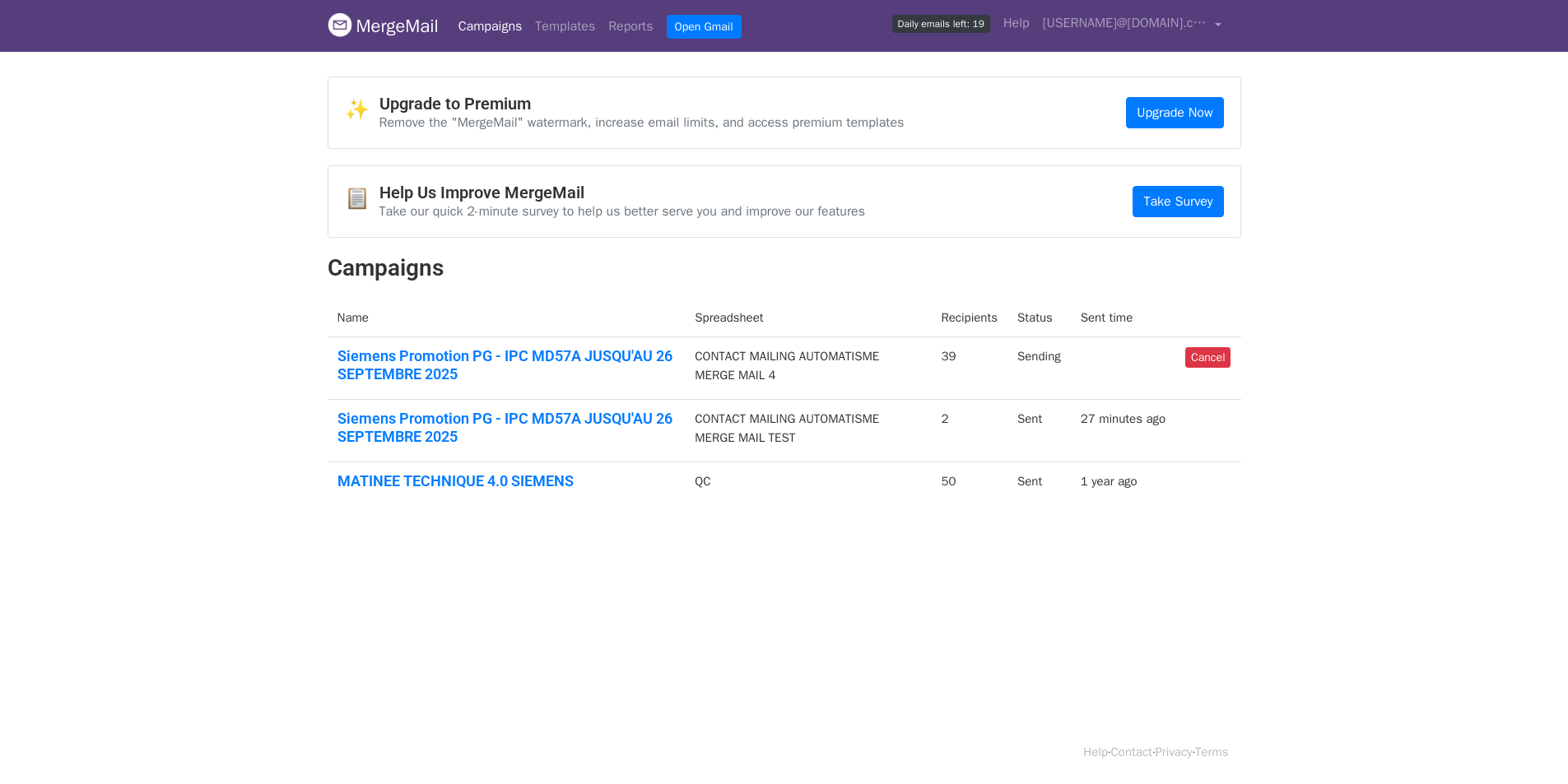 scroll, scrollTop: 0, scrollLeft: 0, axis: both 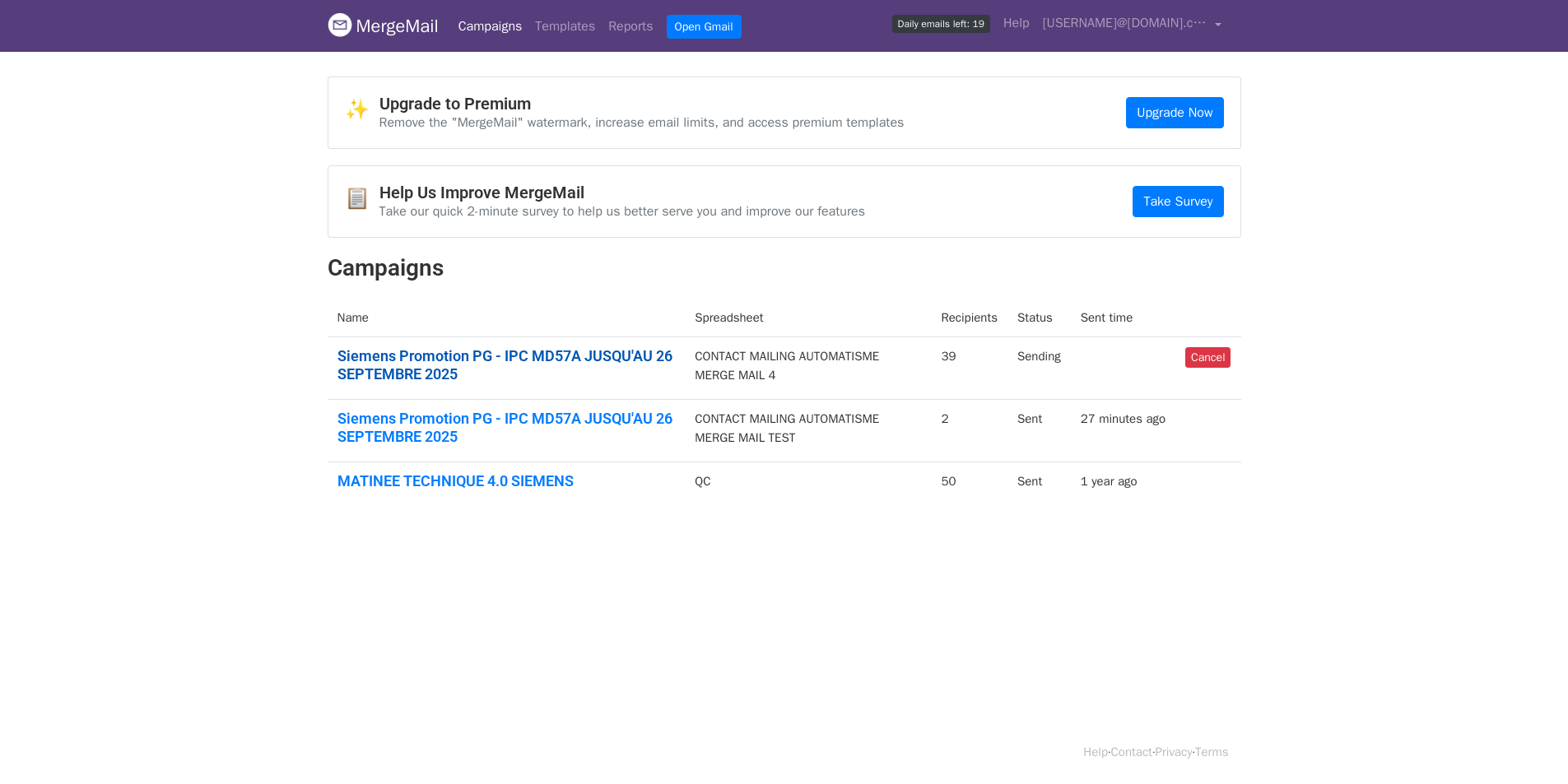click on "Siemens Promotion PG - IPC MD57A JUSQU'AU 26 SEPTEMBRE 2025" at bounding box center (506, 364) 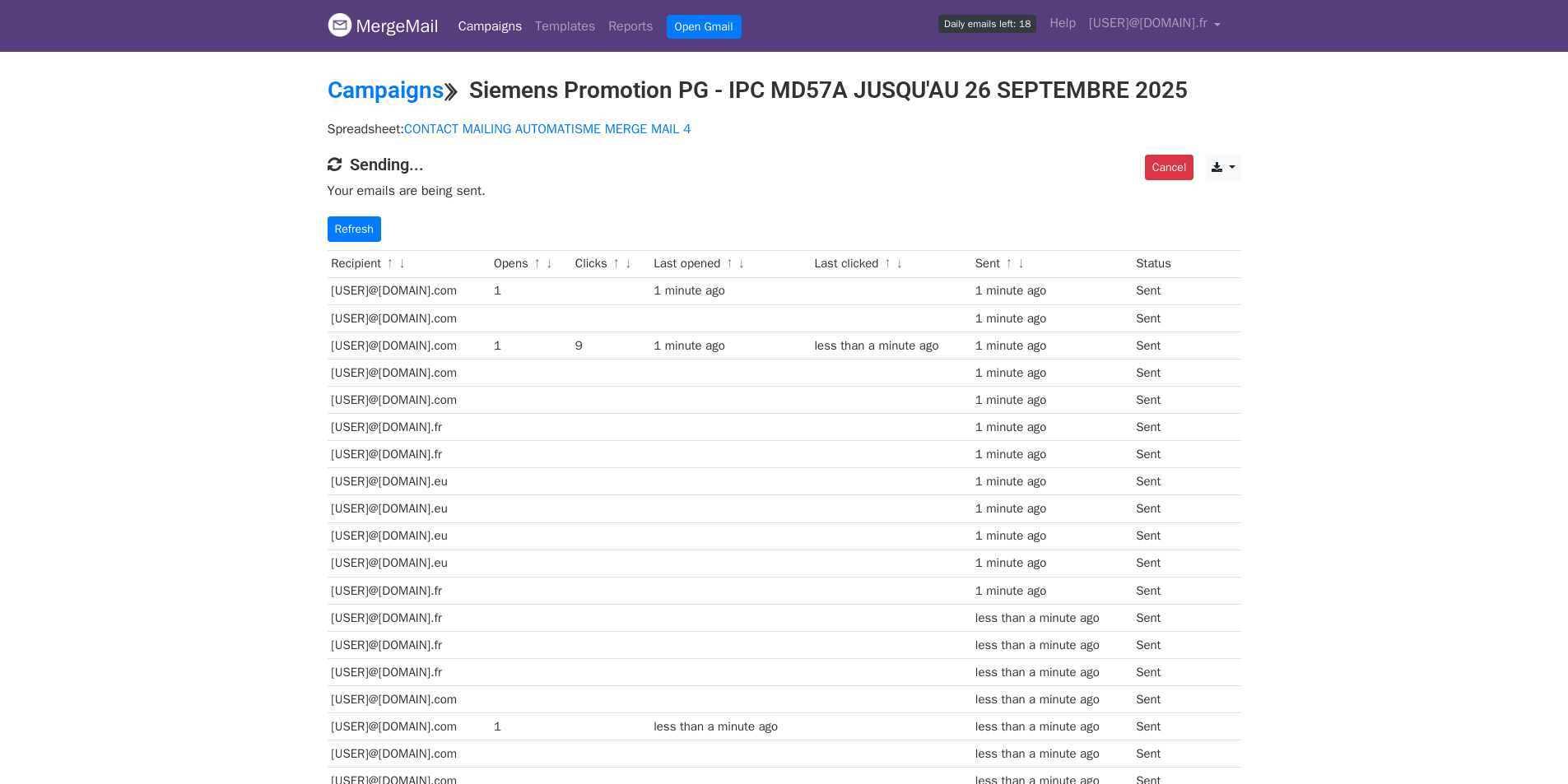 scroll, scrollTop: 0, scrollLeft: 0, axis: both 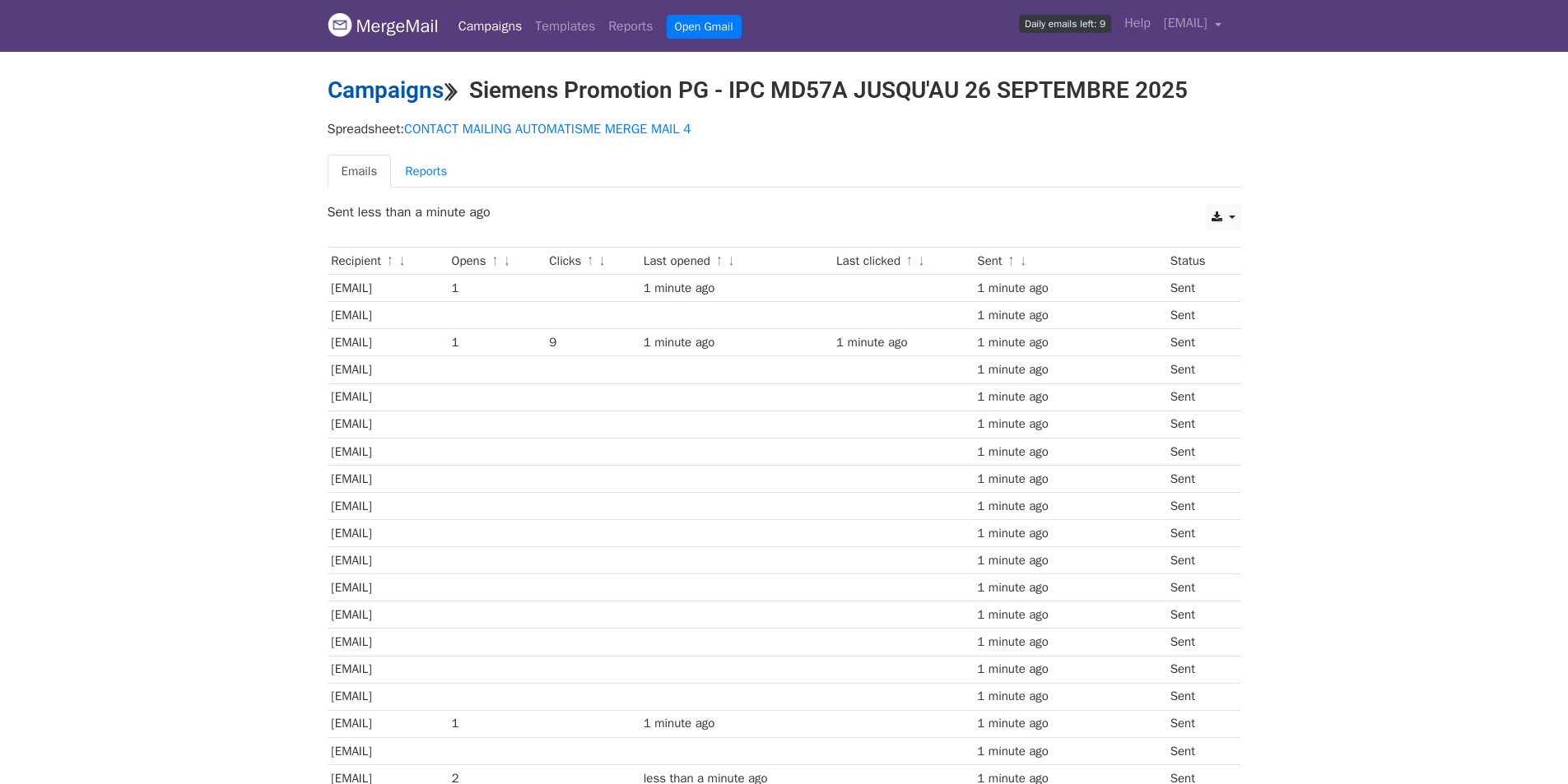 click on "Campaigns" at bounding box center (385, 90) 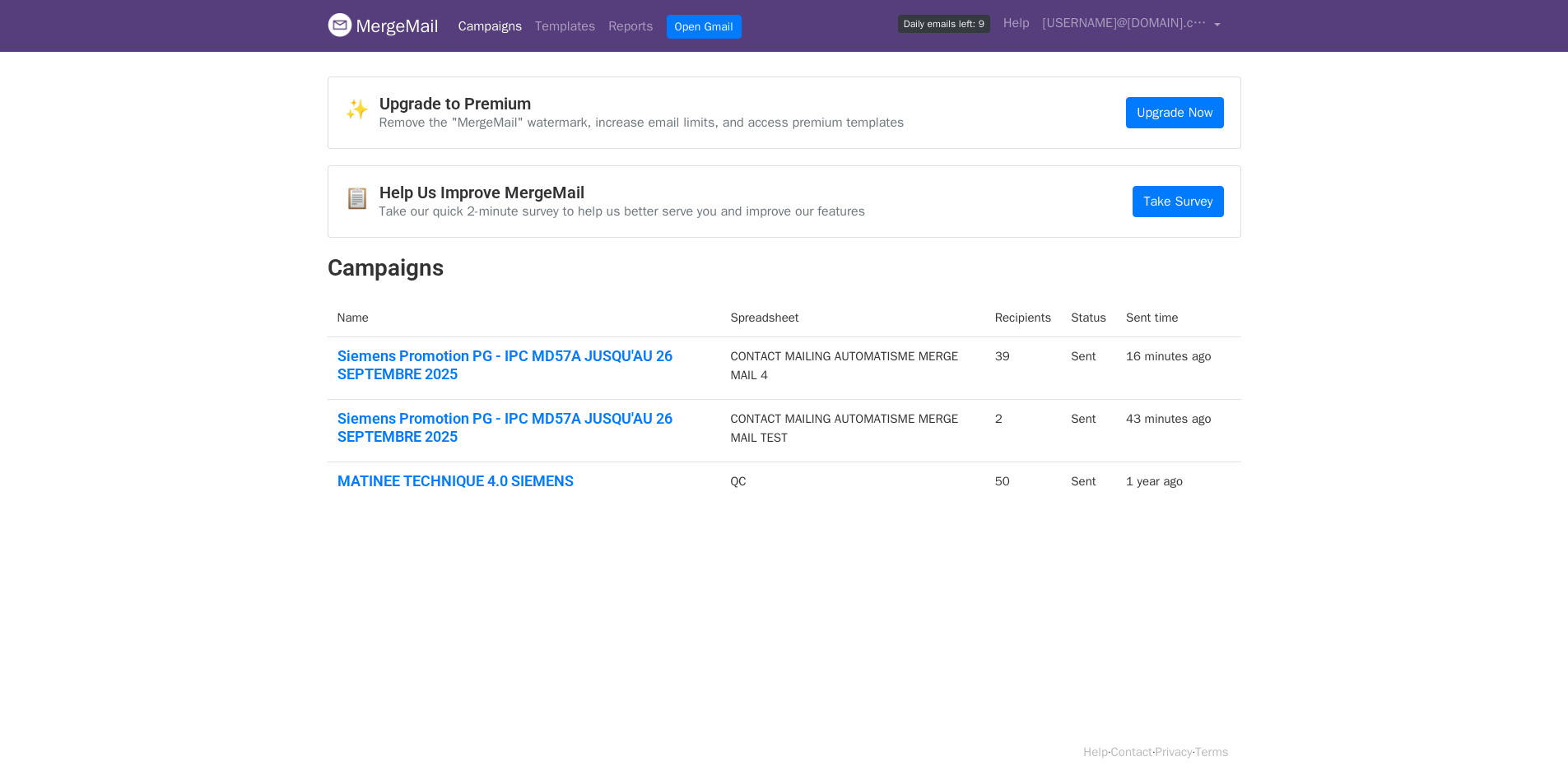 scroll, scrollTop: 0, scrollLeft: 0, axis: both 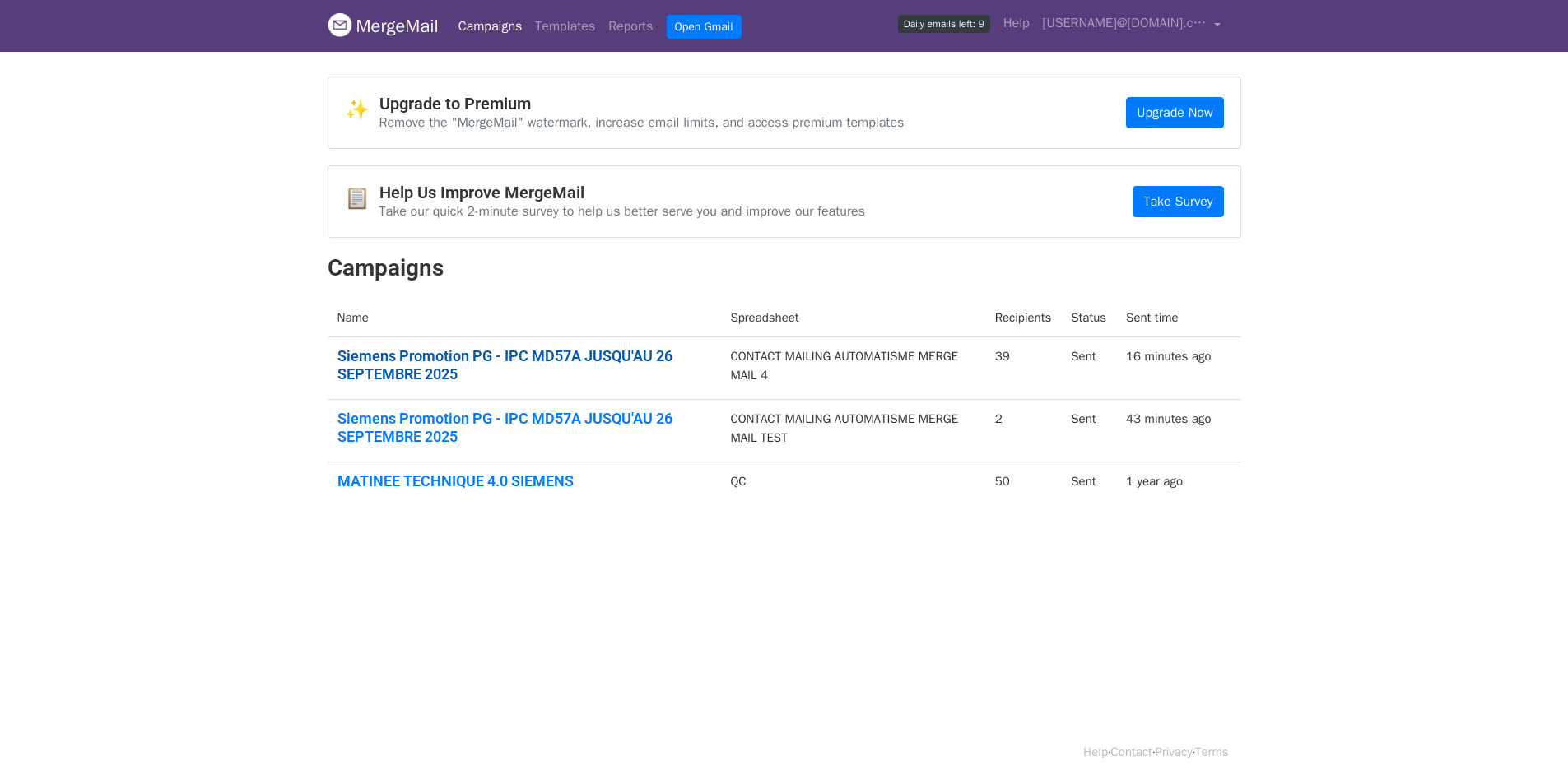 click on "Siemens Promotion PG - IPC MD57A JUSQU'AU 26 SEPTEMBRE 2025" at bounding box center (524, 364) 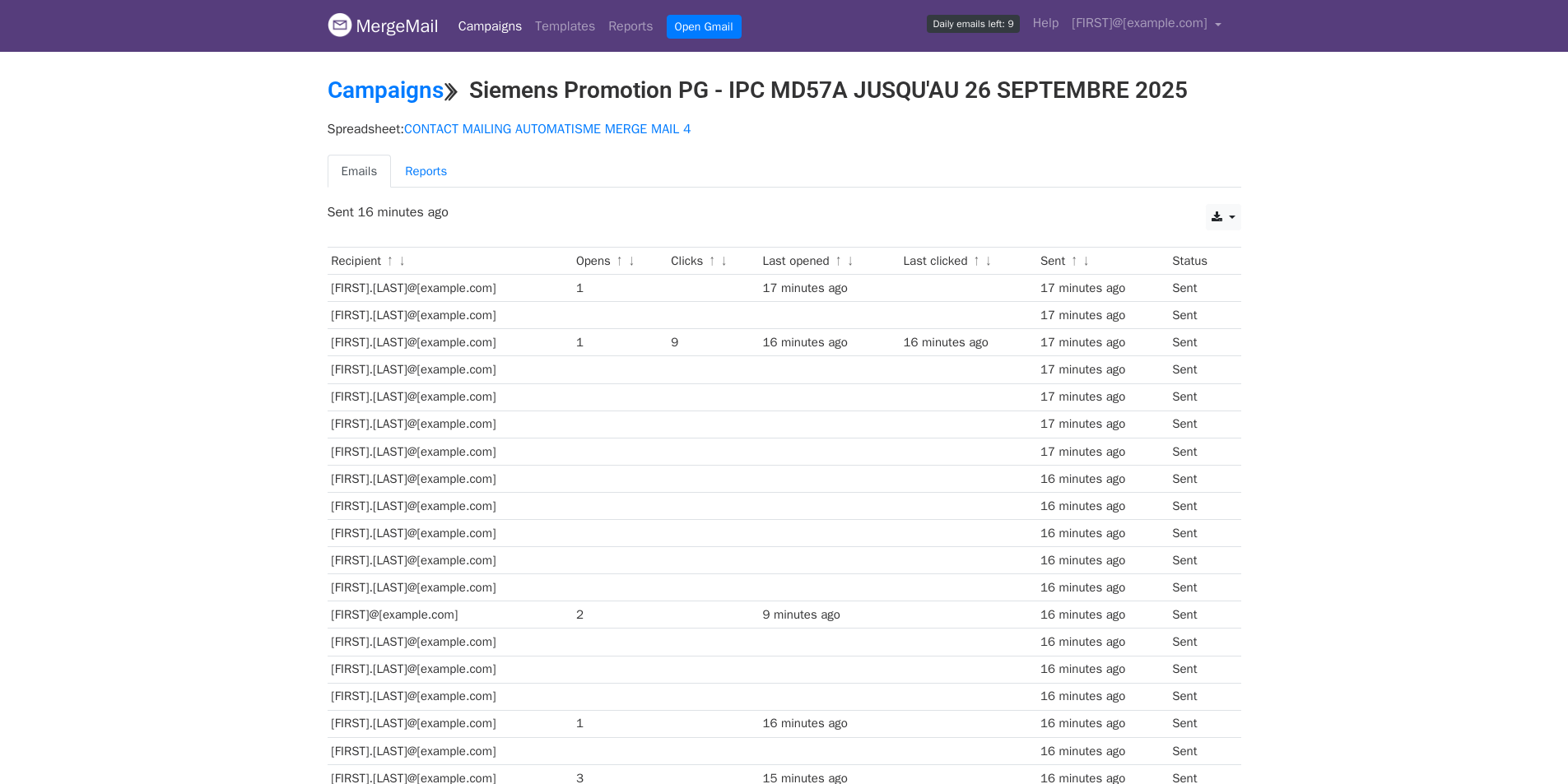 scroll, scrollTop: 0, scrollLeft: 0, axis: both 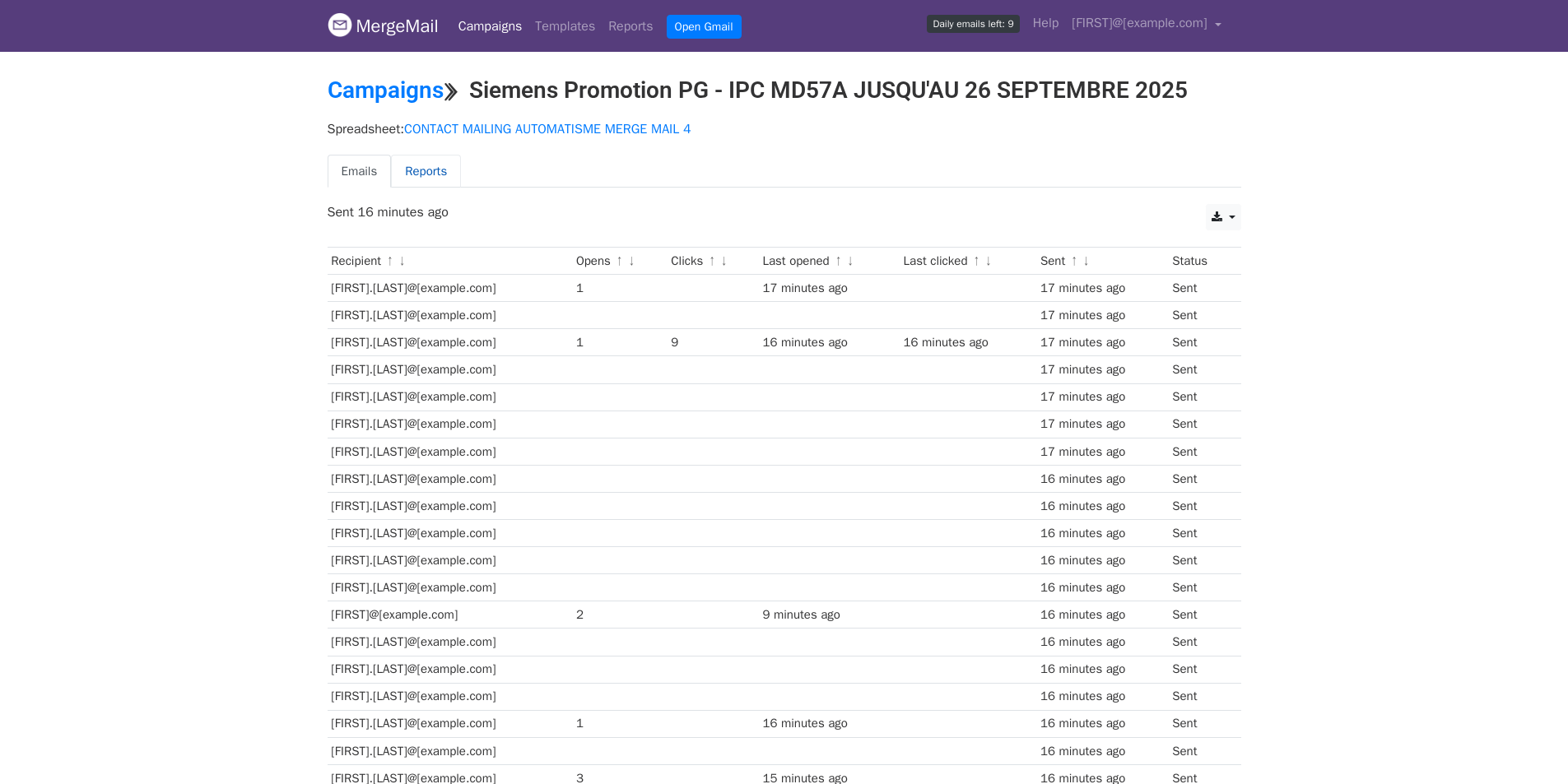 click on "Reports" at bounding box center [426, 171] 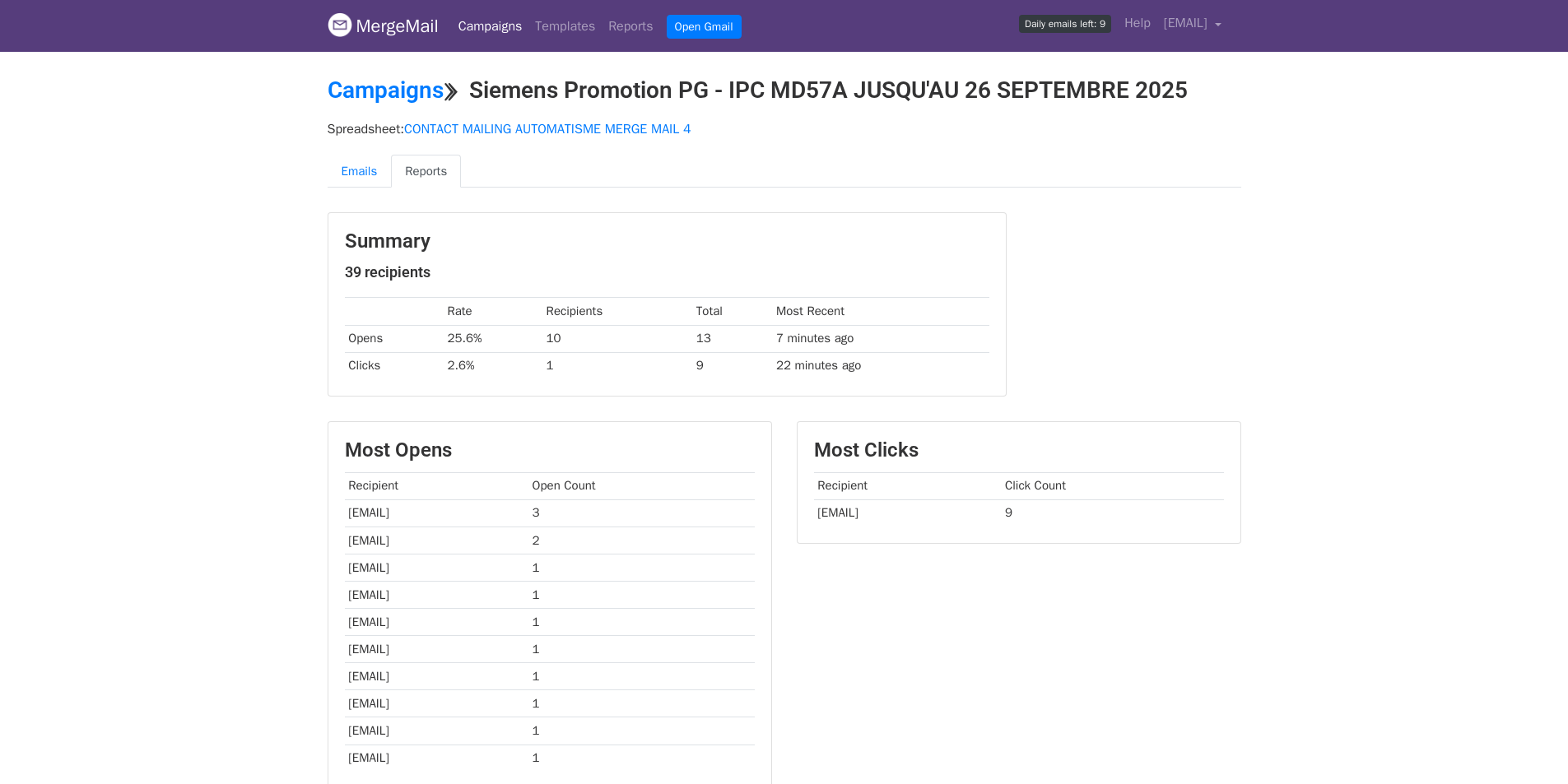 scroll, scrollTop: 0, scrollLeft: 0, axis: both 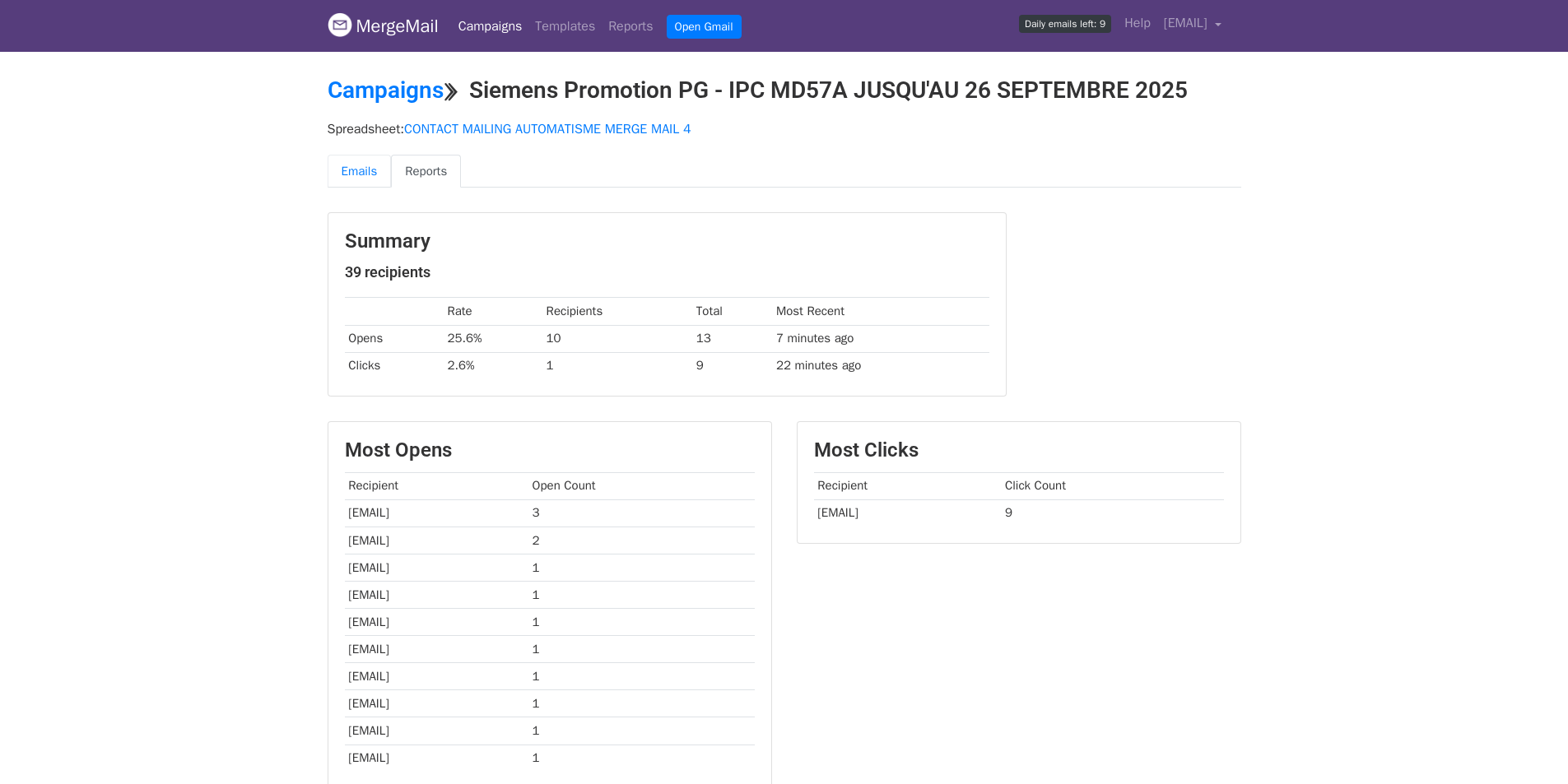 click on "Emails" at bounding box center [360, 171] 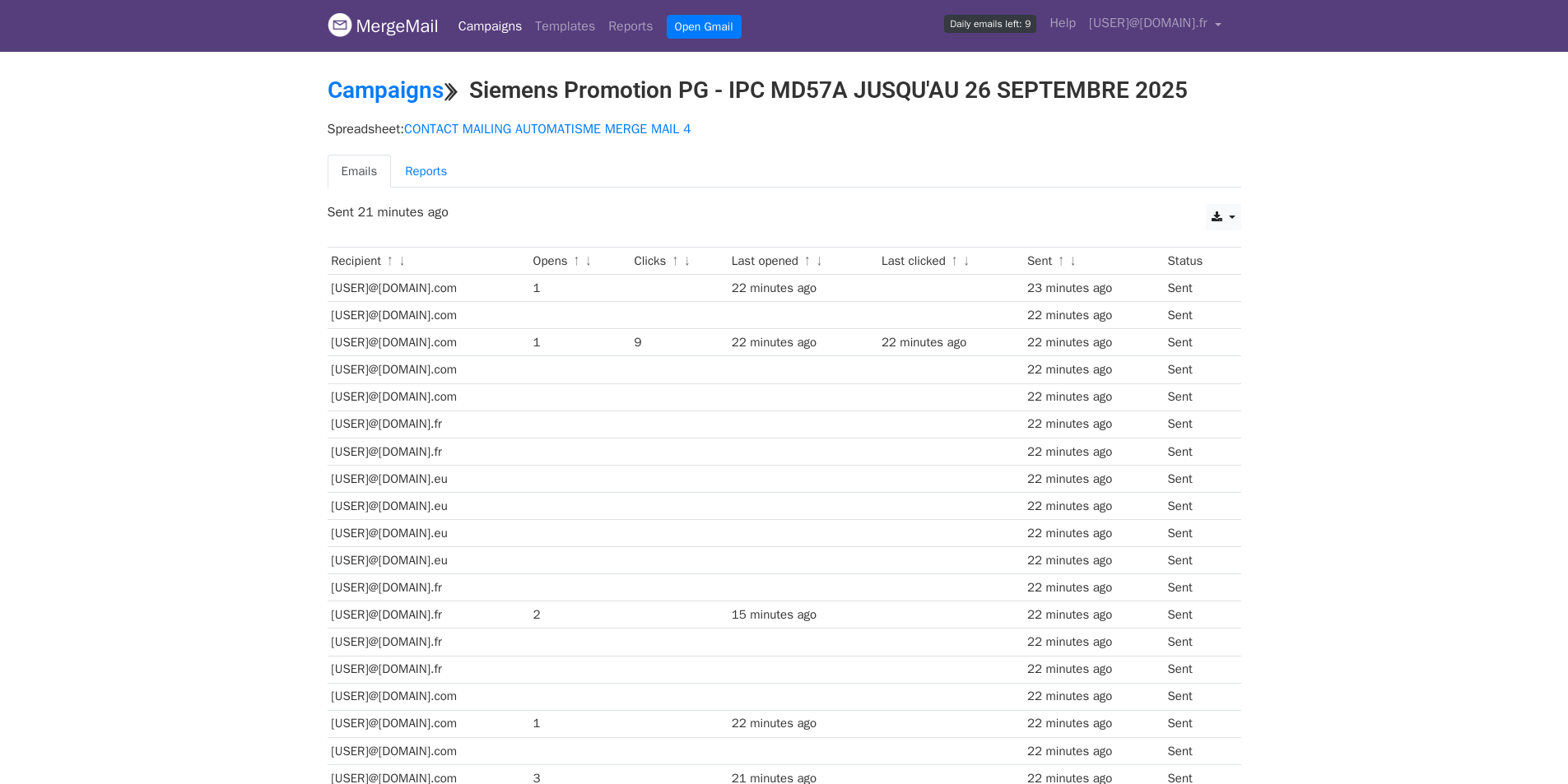 scroll, scrollTop: 0, scrollLeft: 0, axis: both 